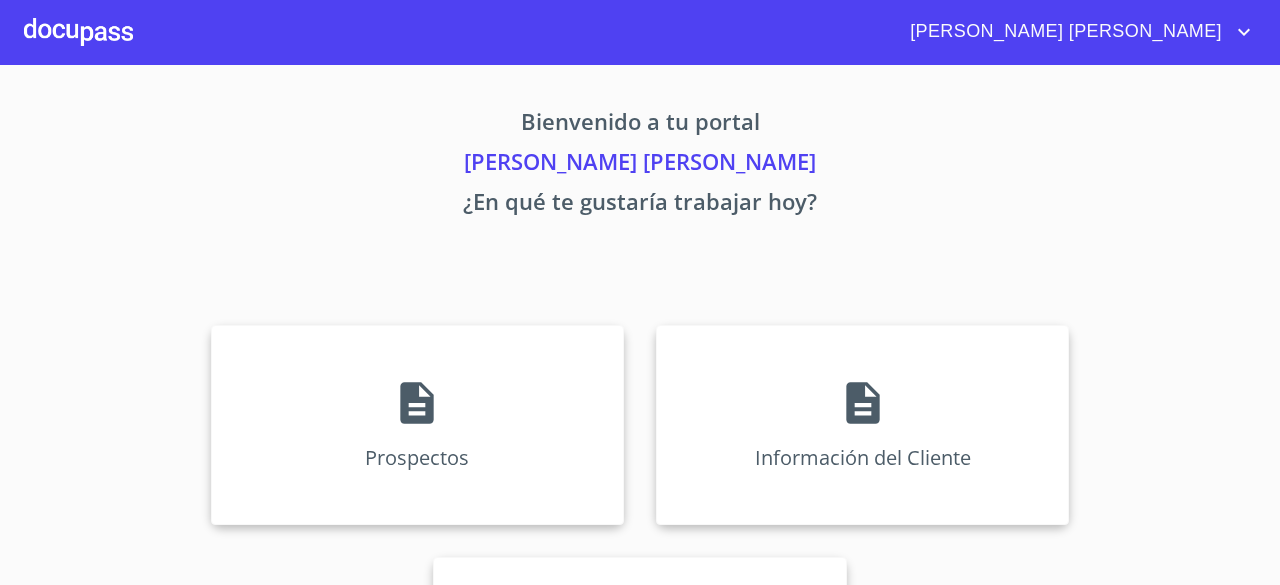 scroll, scrollTop: 0, scrollLeft: 0, axis: both 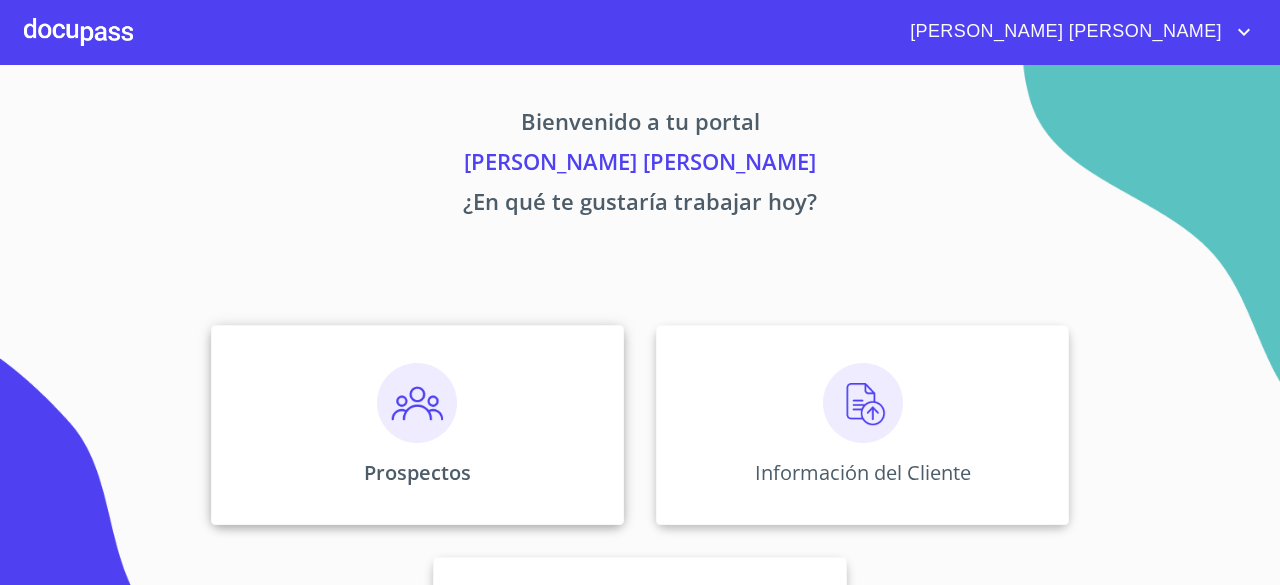 click on "Prospectos" at bounding box center (417, 472) 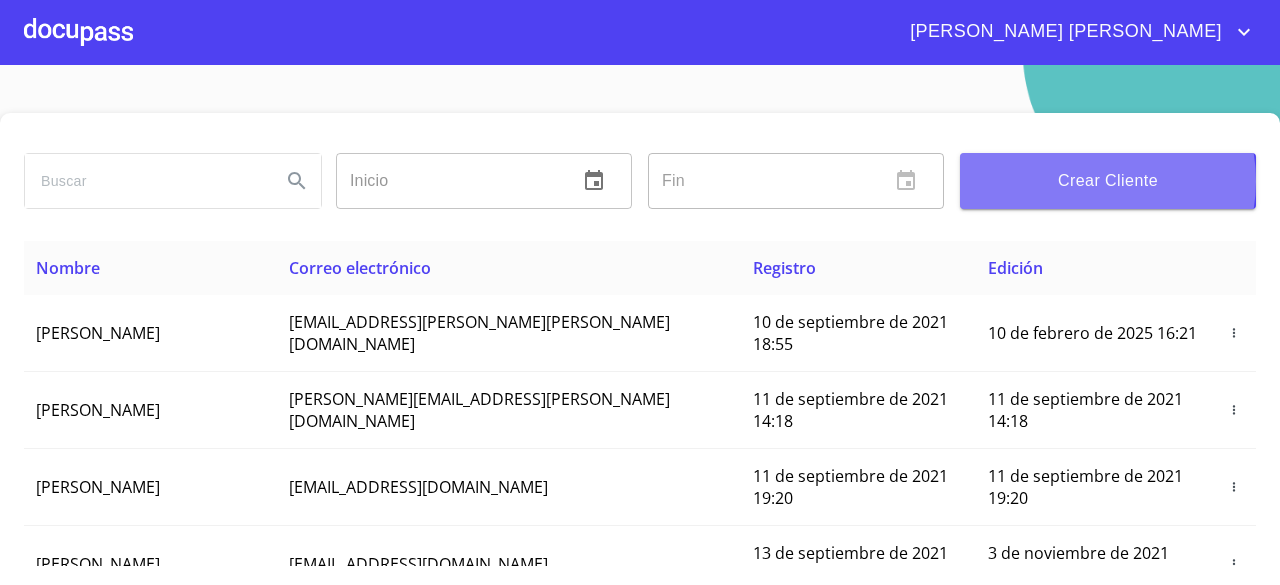 click on "Crear Cliente" at bounding box center (1108, 181) 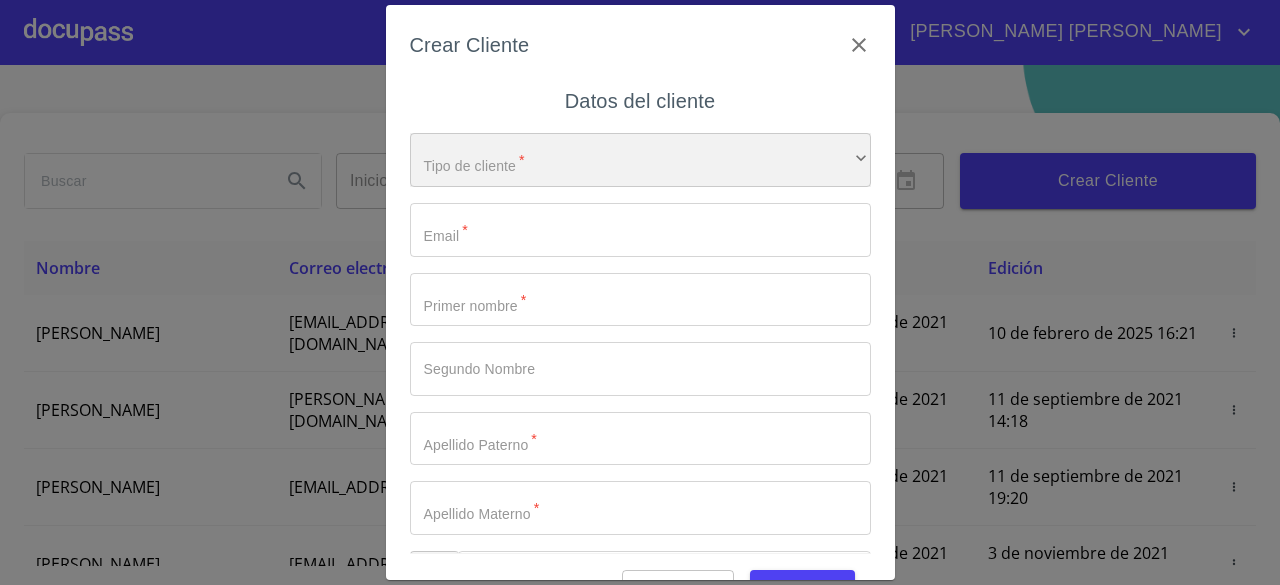 click on "​" at bounding box center [640, 160] 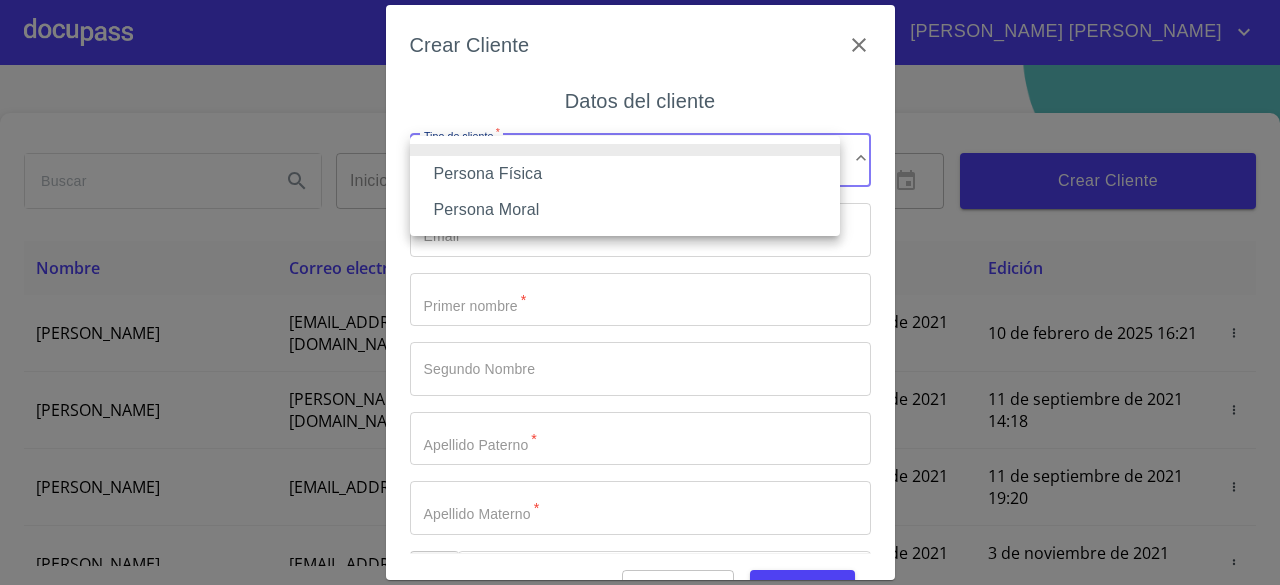 click on "Persona Física" at bounding box center (625, 174) 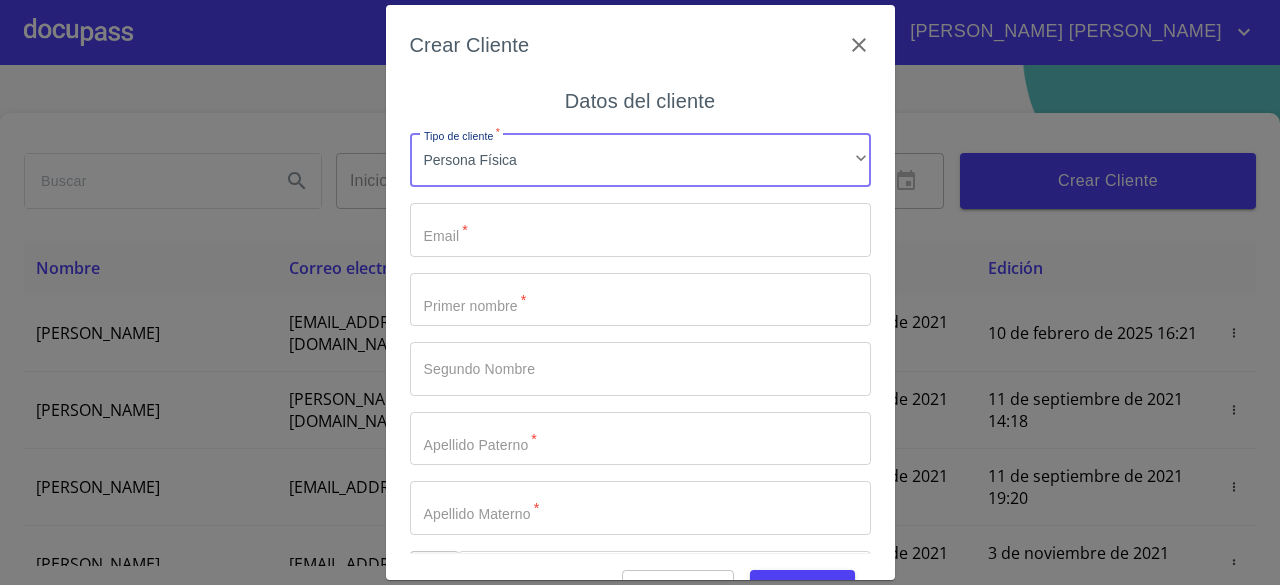 click on "Tipo de cliente   *" at bounding box center [640, 230] 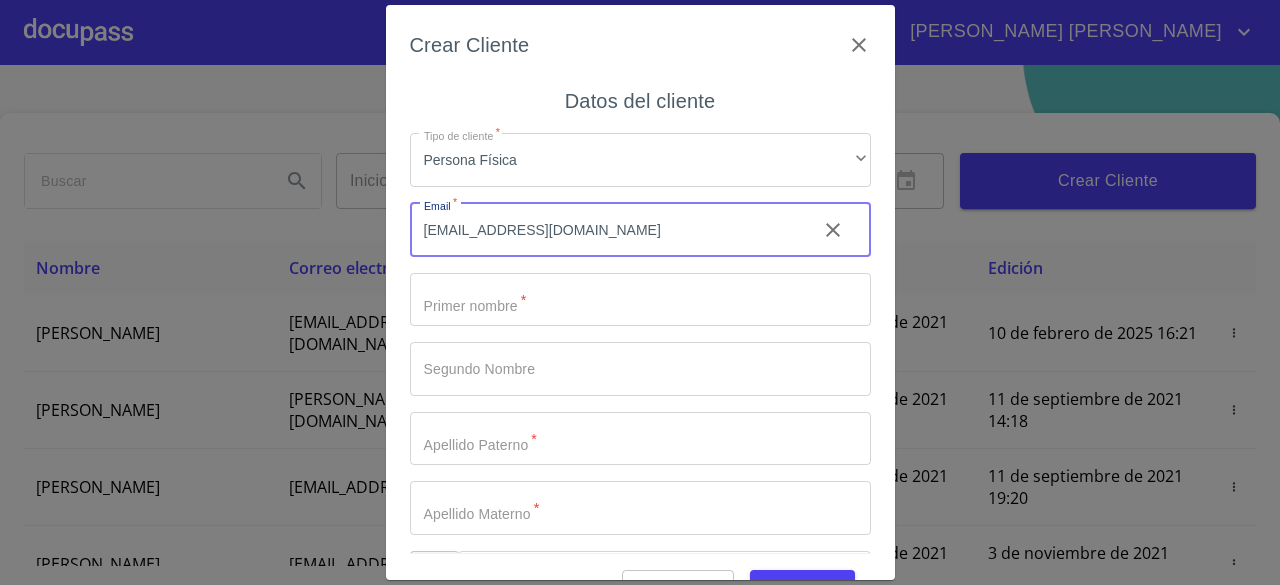 type on "j.antonio.o.r012396@gmail.com" 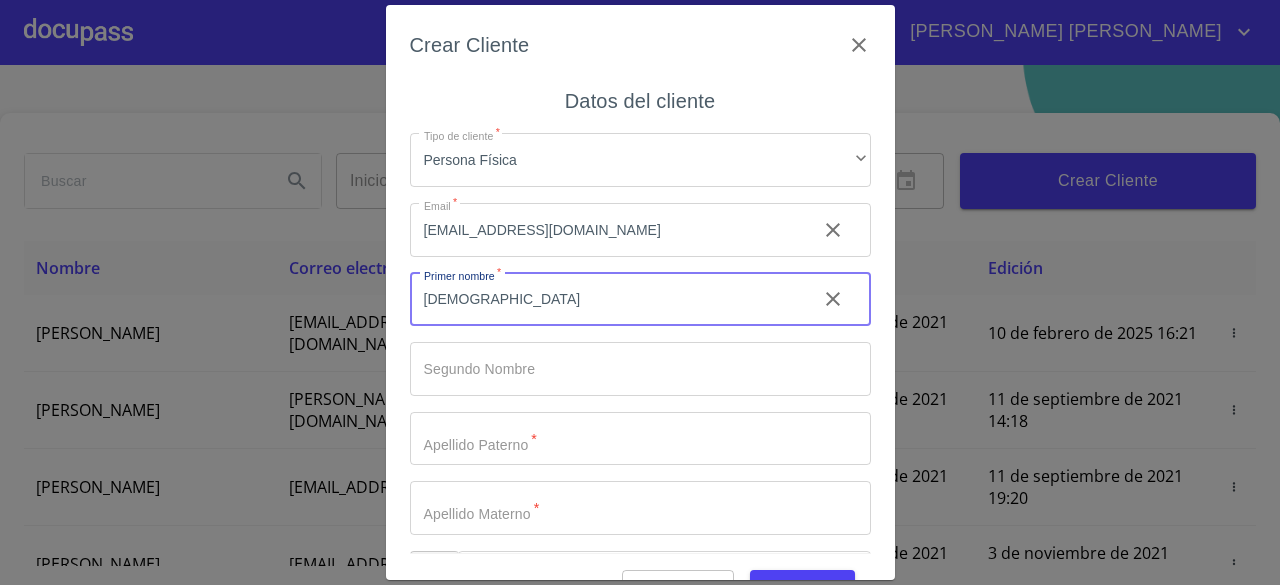 type on "[DEMOGRAPHIC_DATA]" 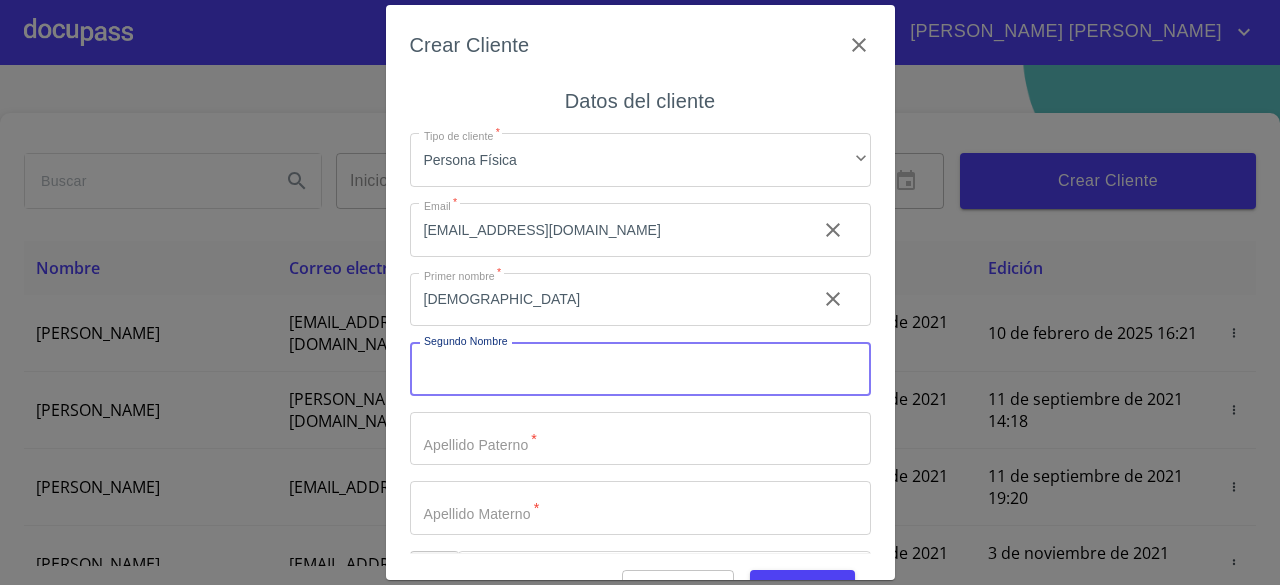 click on "Tipo de cliente   *" at bounding box center [640, 369] 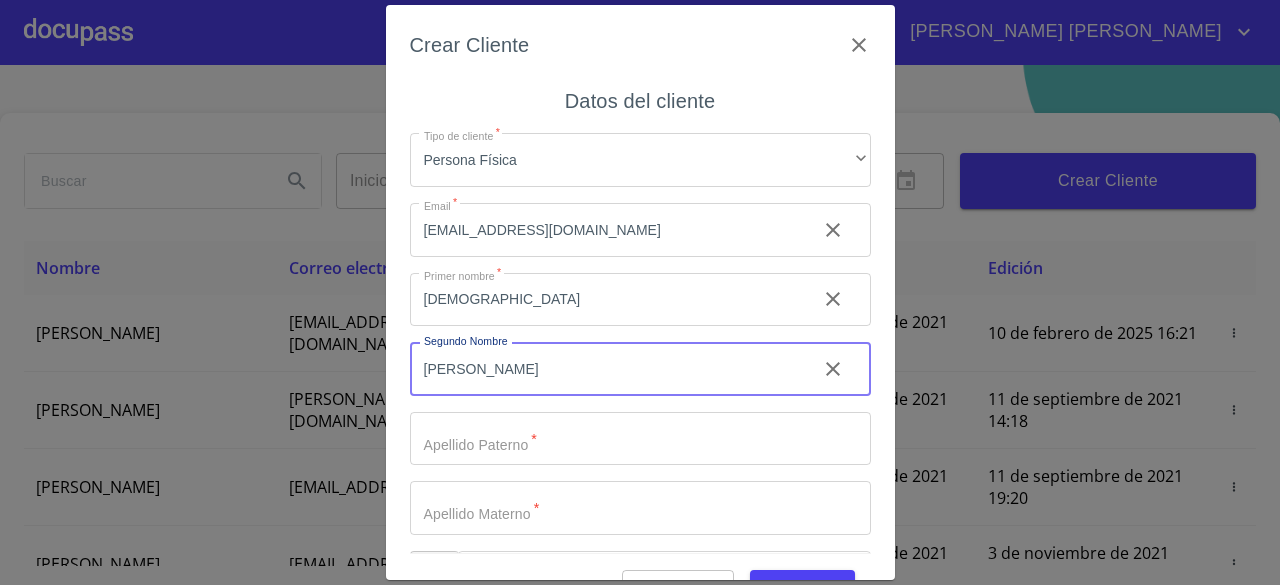 type on "[PERSON_NAME]" 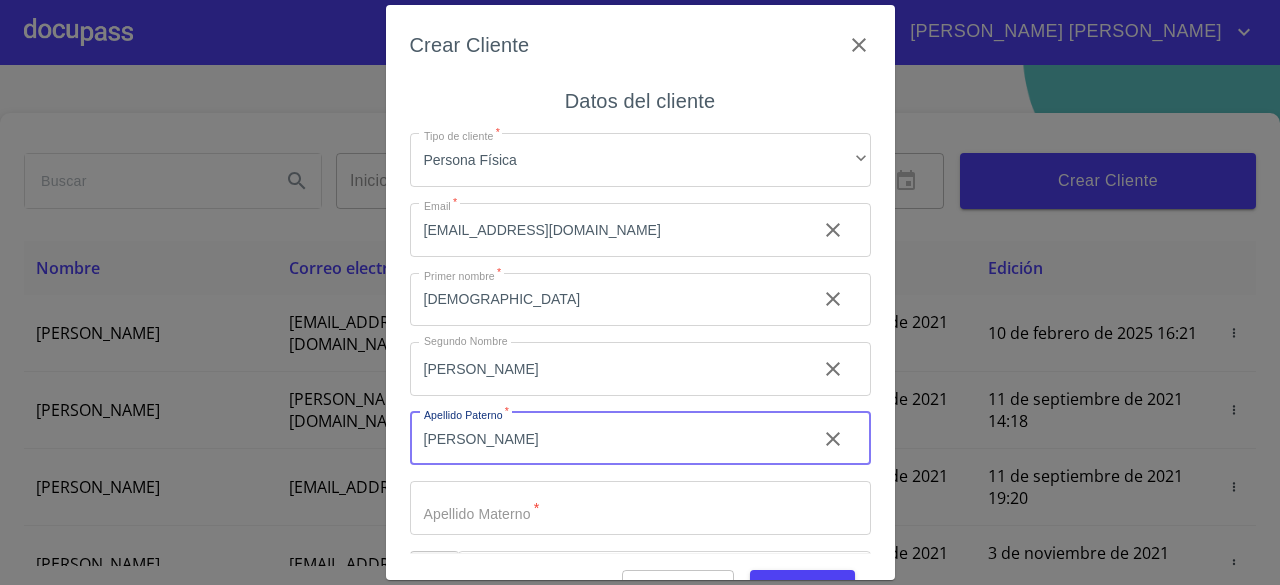 type on "[PERSON_NAME]" 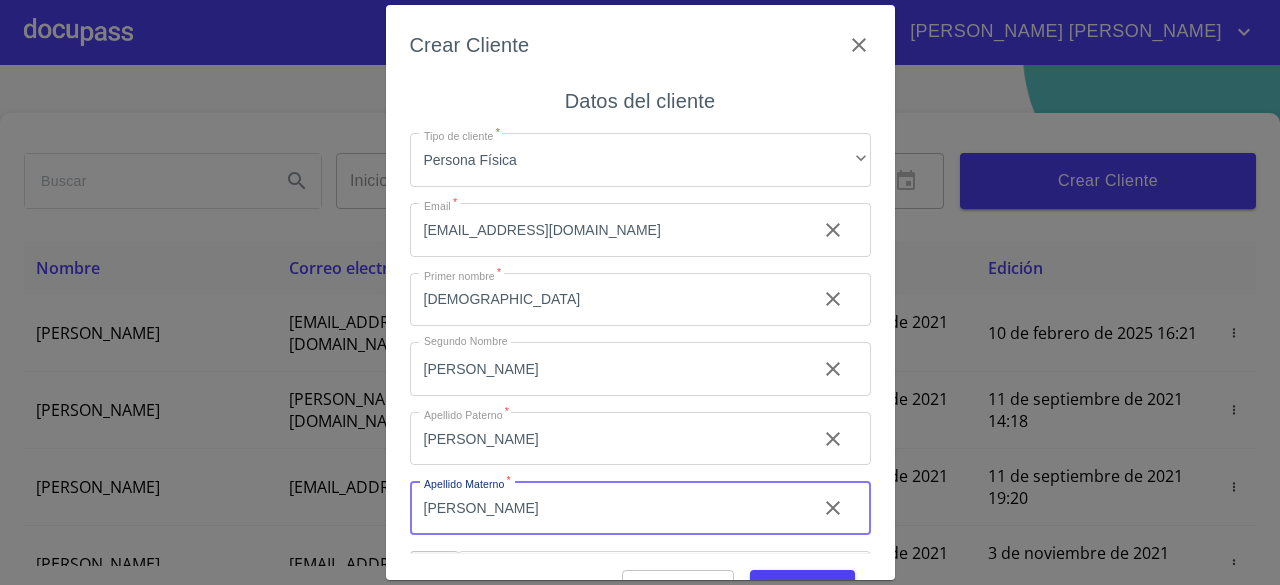 scroll, scrollTop: 68, scrollLeft: 0, axis: vertical 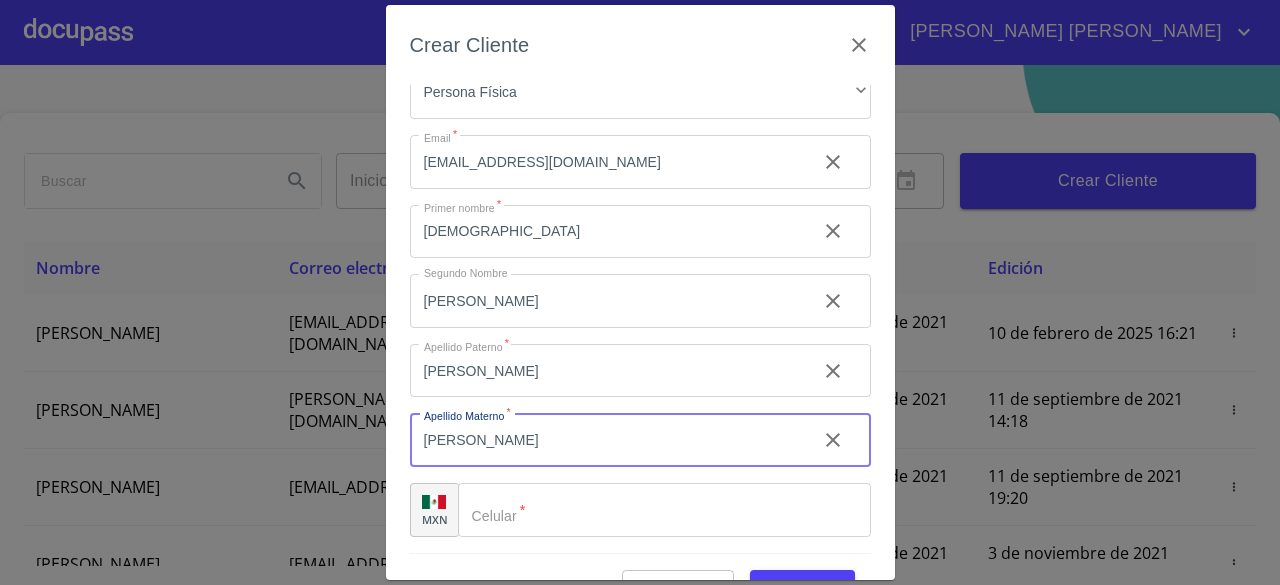 type on "[PERSON_NAME]" 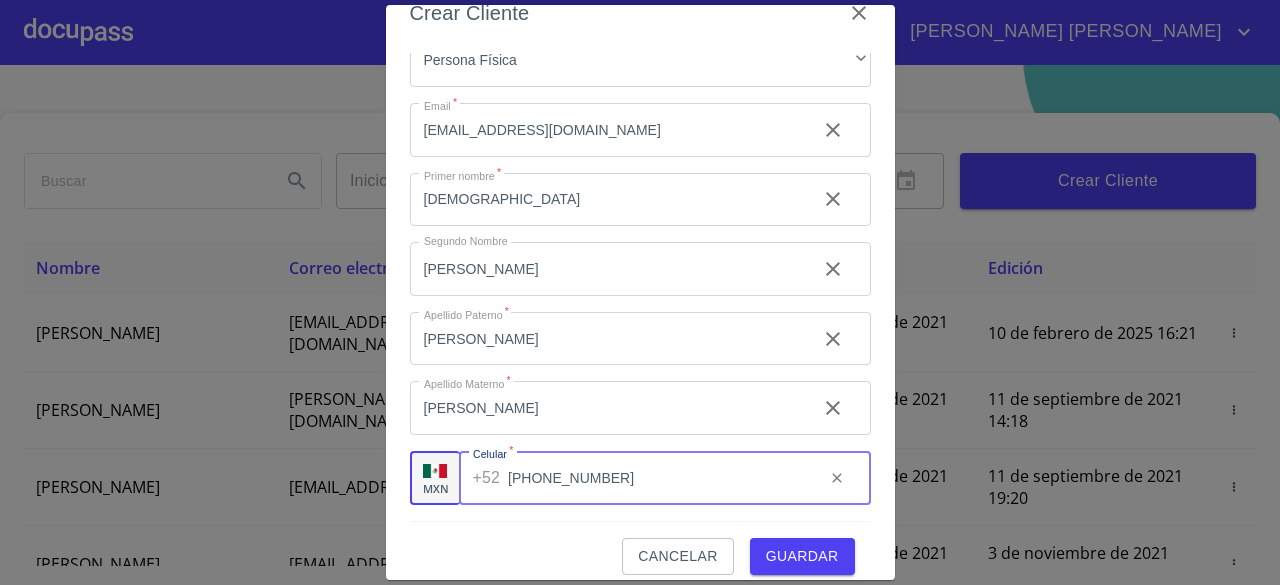 scroll, scrollTop: 50, scrollLeft: 0, axis: vertical 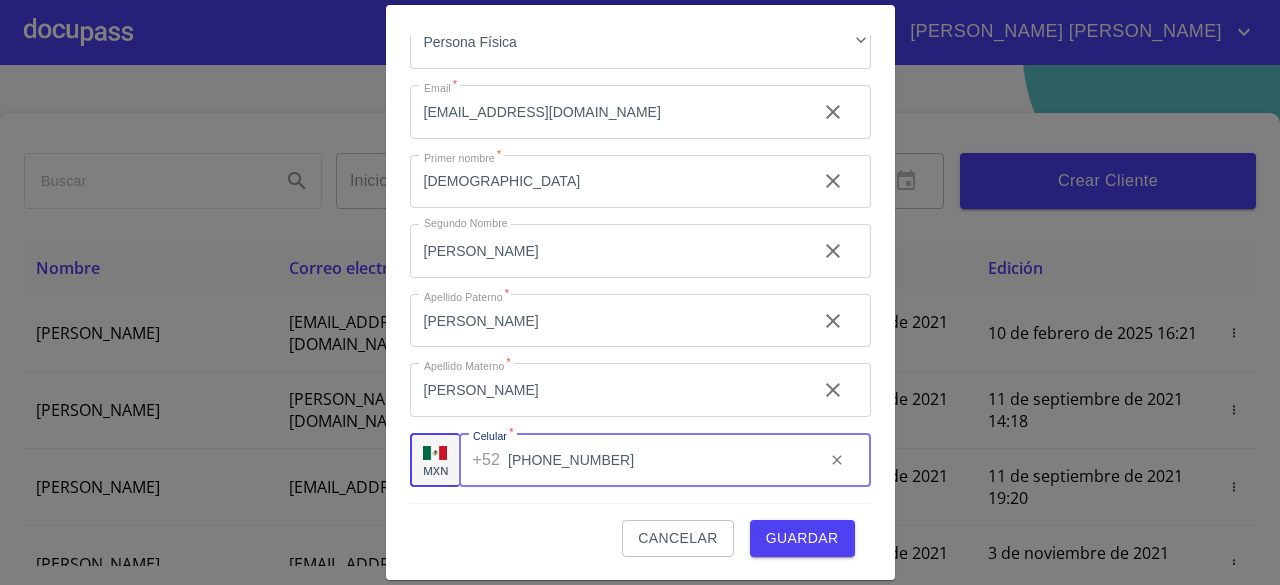 type on "[PHONE_NUMBER]" 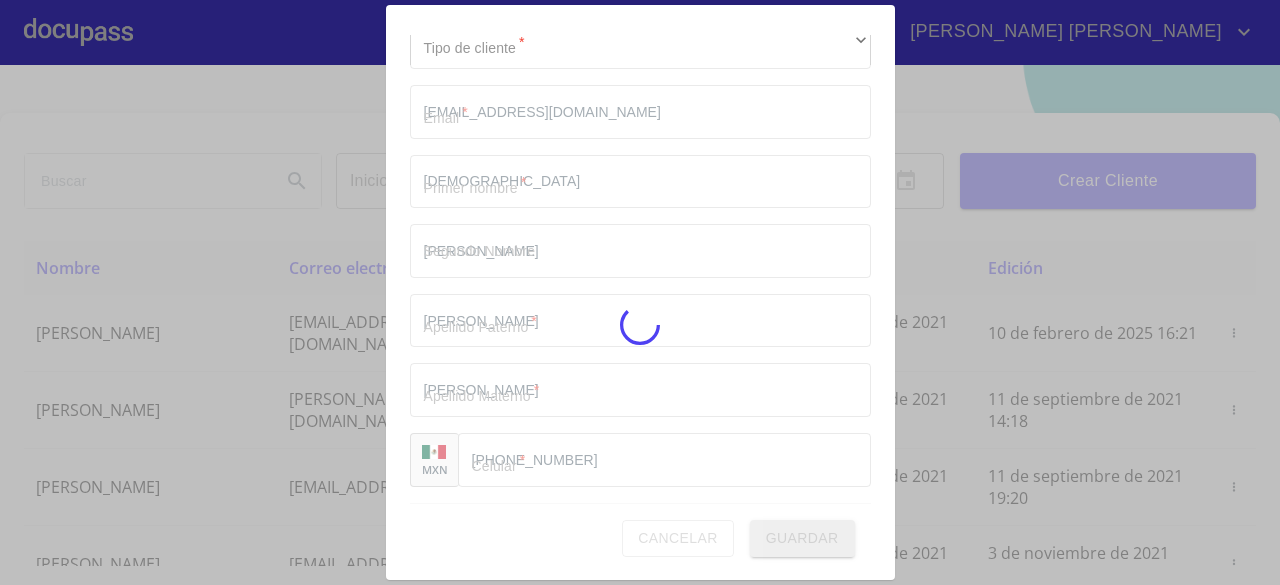 type 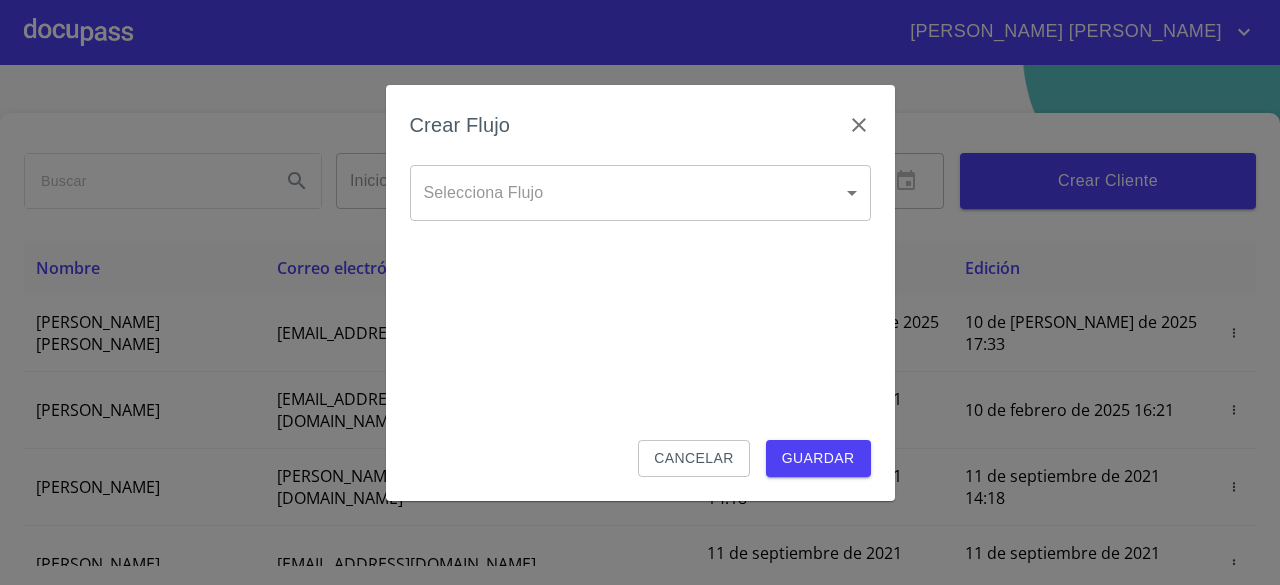click on "NUBIA KARINA Inicio ​ Fin ​ Crear Cliente Nombre   Correo electrónico   Registro   Edición     JESUS ANTONIO OROZCO RAMIREZ j.antonio.o.r012396@gmail.com 10 de julio de 2025 17:33 10 de julio de 2025 17:33 DIEGO ANCIRA GROVER diego.ancira.grover@gmail.com 10 de septiembre de 2021 18:55 10 de febrero de 2025 16:21 LUIS FERNANDO CELIS  luis.celis@live.com.mx 11 de septiembre de 2021 14:18 11 de septiembre de 2021 14:18 MAYRA  GONZALEZ mayragl@hotmail.com 11 de septiembre de 2021 19:20 11 de septiembre de 2021 19:20 MANUEL BRAVO manbrv_072@yahoo.com.mx 13 de septiembre de 2021 11:06 3 de noviembre de 2021 18:59 JUAN CARLOS BAUTISTA 123bautistas@gmail.com 14 de septiembre de 2021 12:26 14 de septiembre de 2021 12:26 MERCEDES GUTIERREZ juanmontiel626@gmail.com 14 de septiembre de 2021 16:35 14 de septiembre de 2021 16:35 JUAN ANTONIO CRUZ maliachi_7@hotmail.com 14 de septiembre de 2021 18:24 14 de septiembre de 2021 18:24 JAIME  GONZALEZ  jaimeglez2103@gmail.com 15 de septiembre de 2021 13:18 1 2 3 4 5" at bounding box center [640, 292] 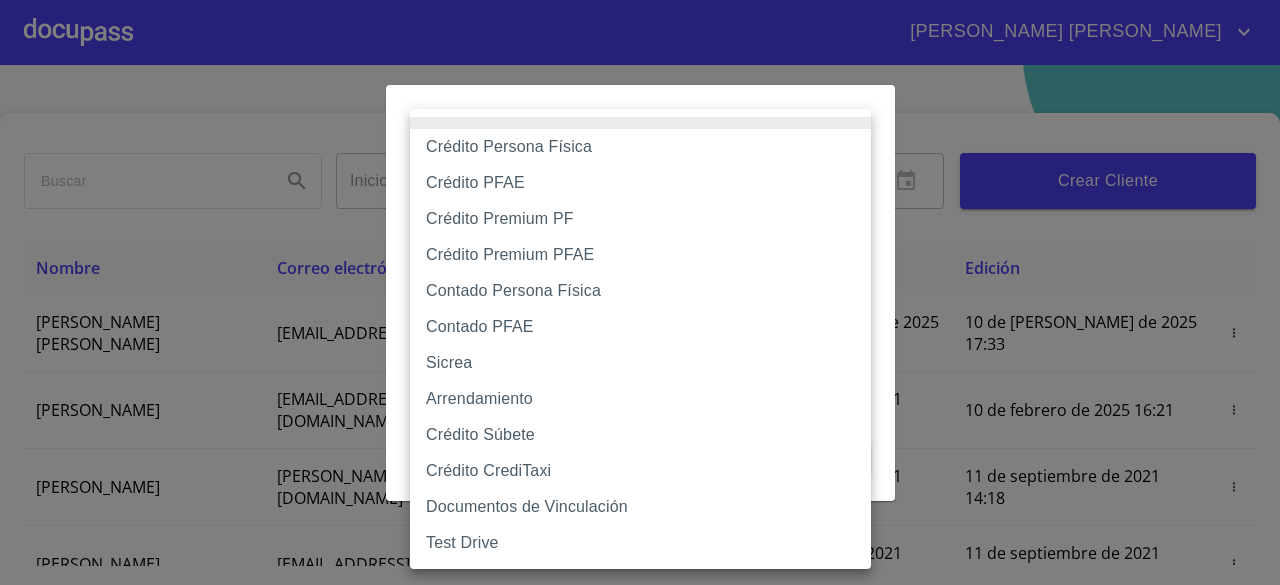 click on "Crédito Persona Física" at bounding box center (640, 147) 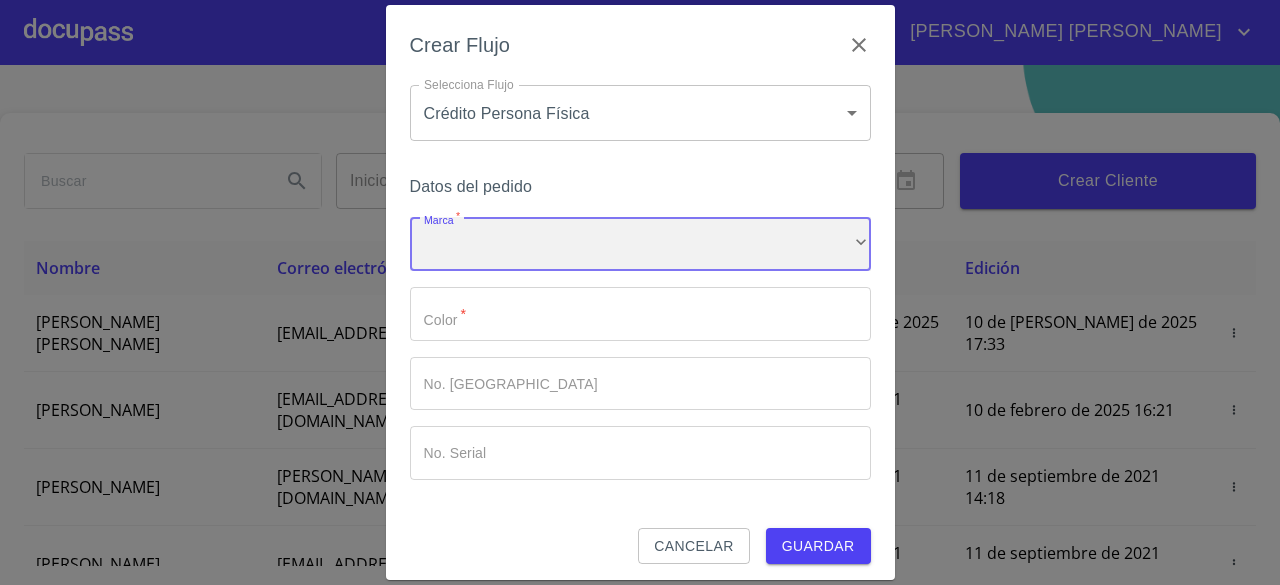 click on "​" at bounding box center [640, 244] 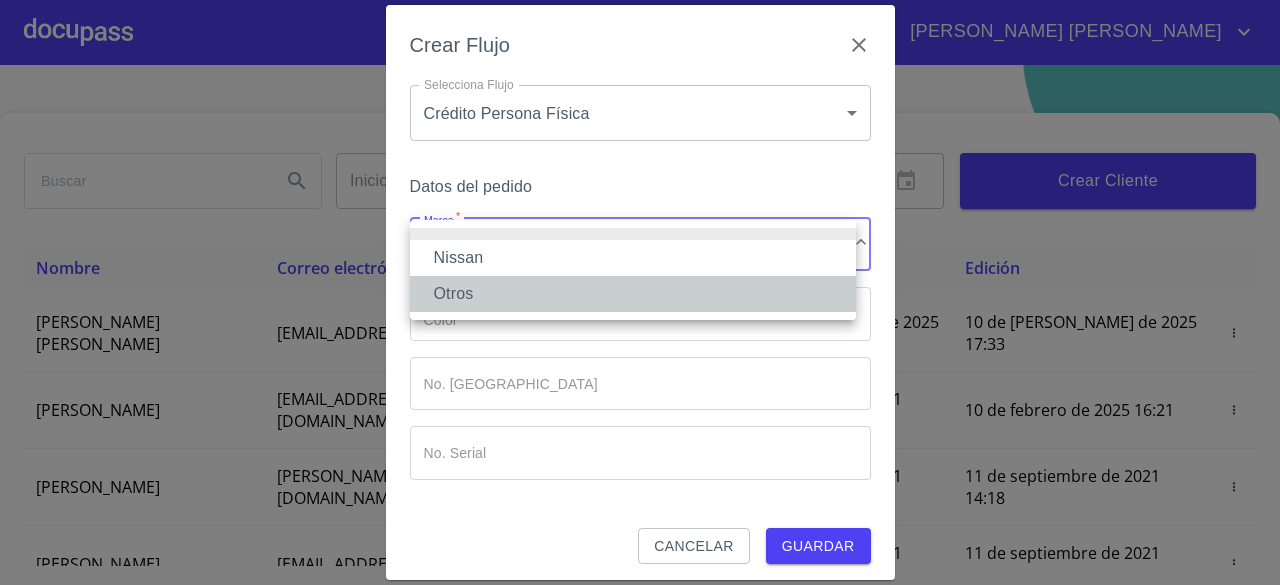 click on "Otros" at bounding box center [633, 294] 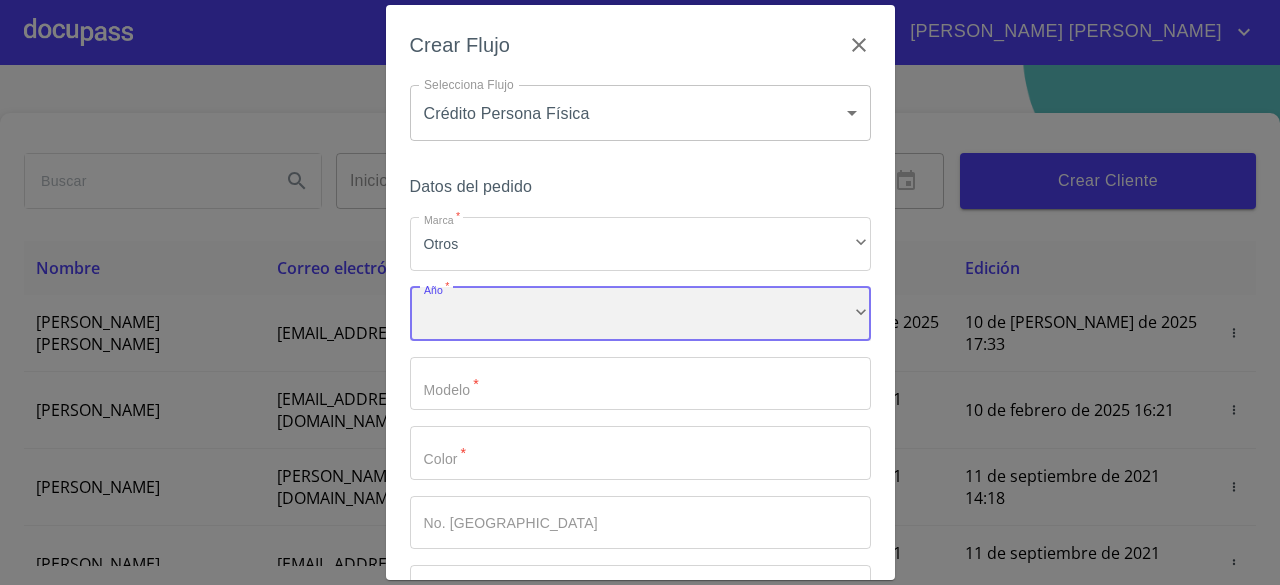 click on "​" at bounding box center [640, 314] 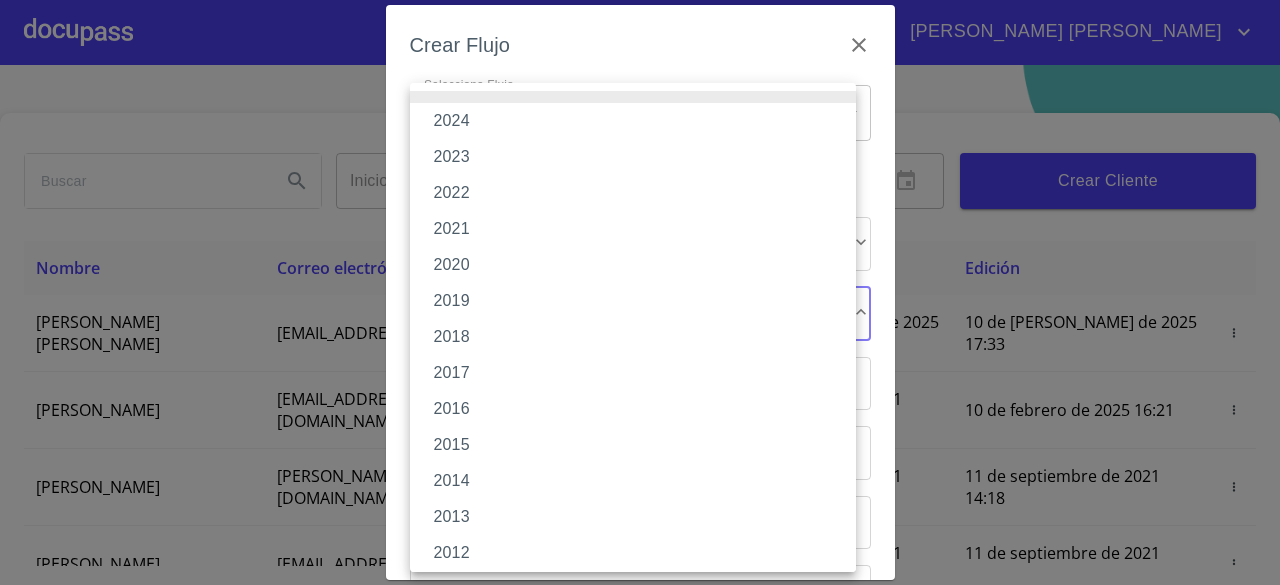 click at bounding box center [640, 292] 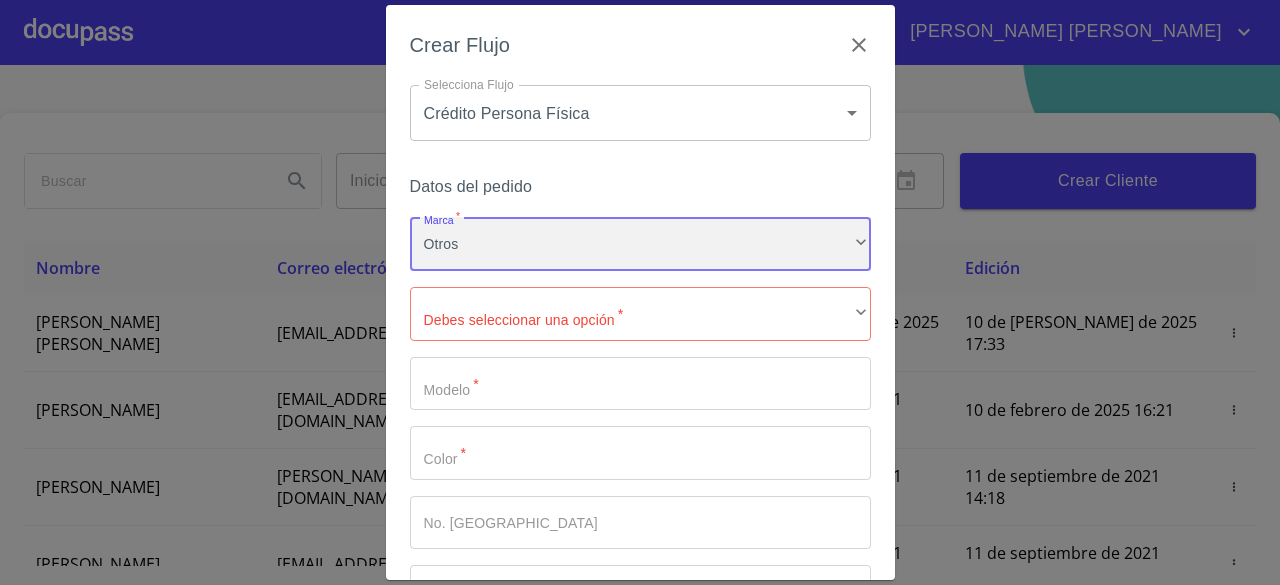 click on "Otros" at bounding box center [640, 244] 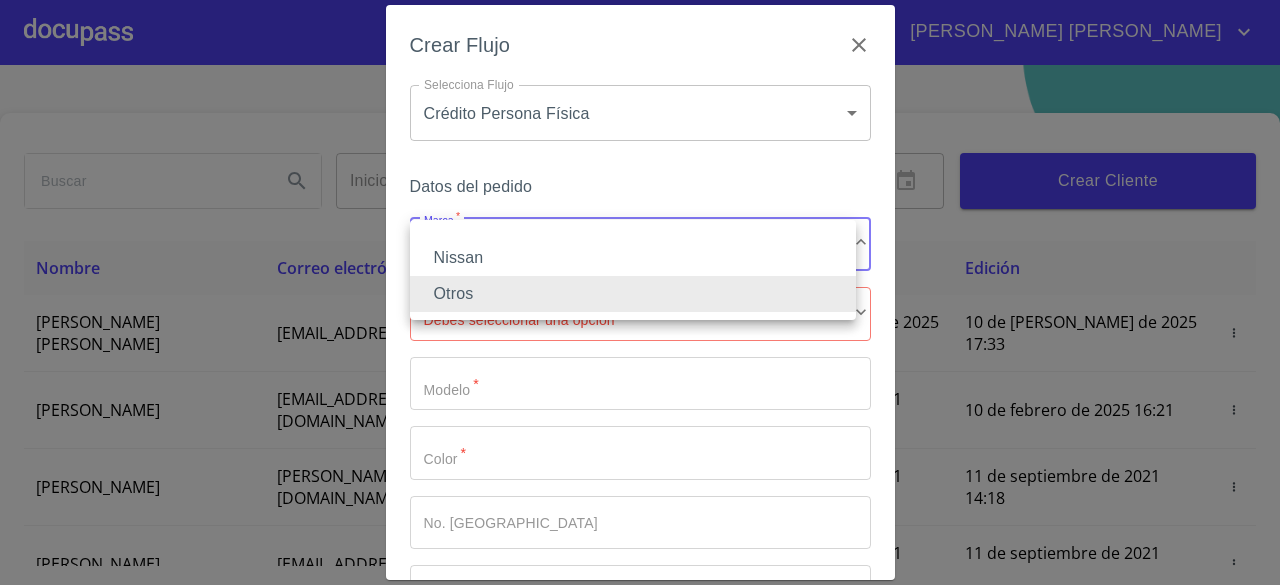 click on "Nissan" at bounding box center [633, 258] 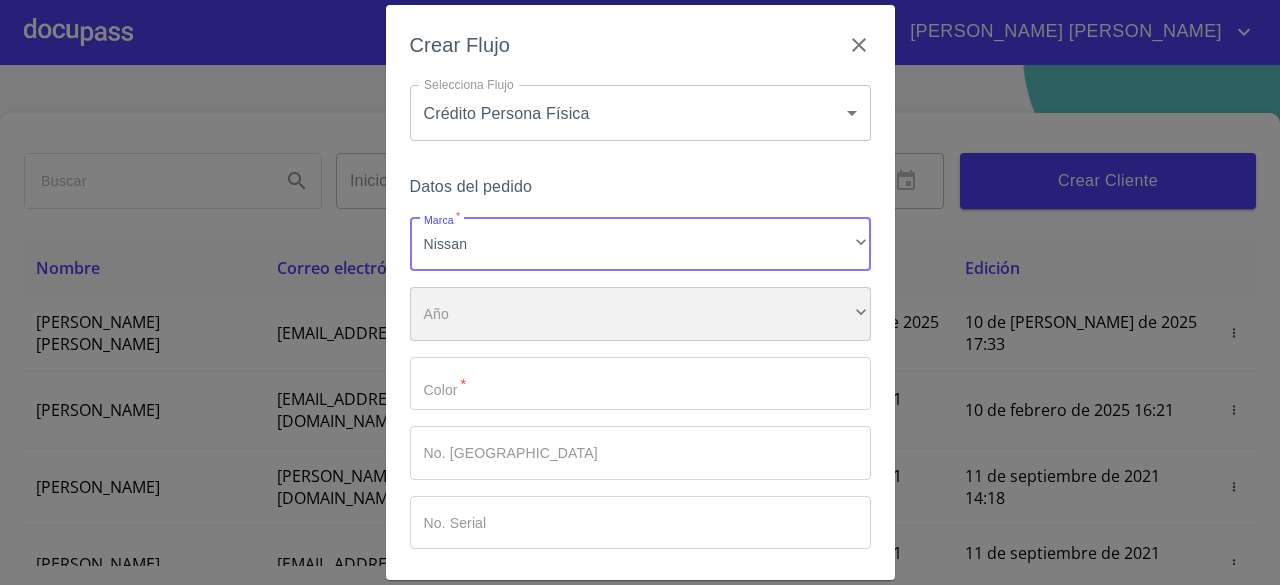 click on "​" at bounding box center (640, 314) 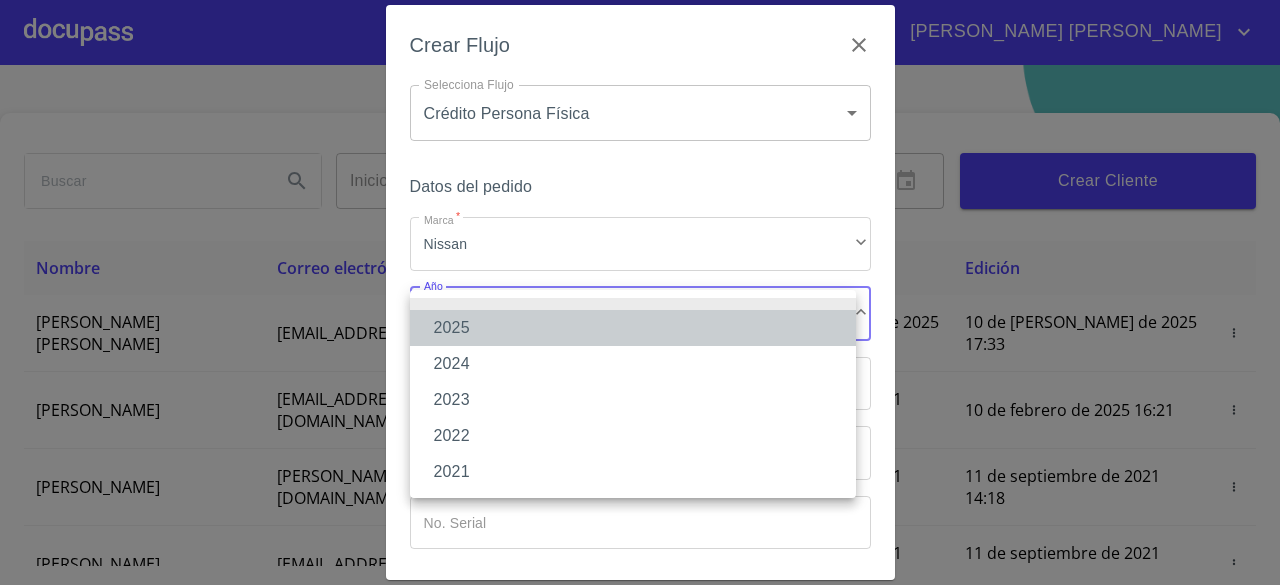 click on "2025" at bounding box center (633, 328) 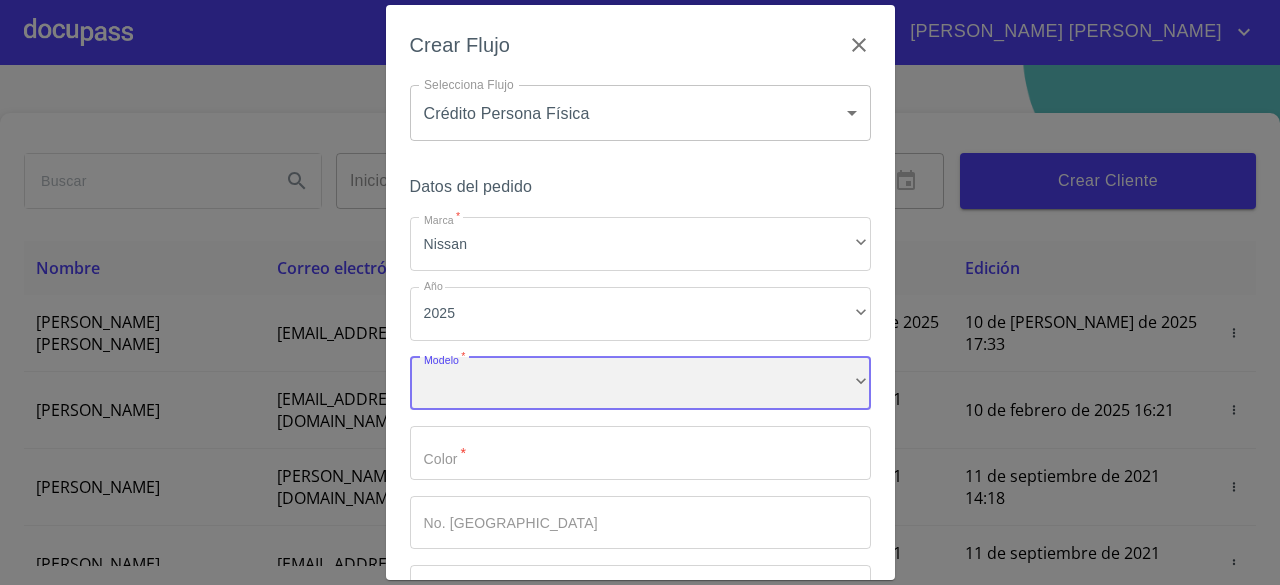 click on "​" at bounding box center [640, 384] 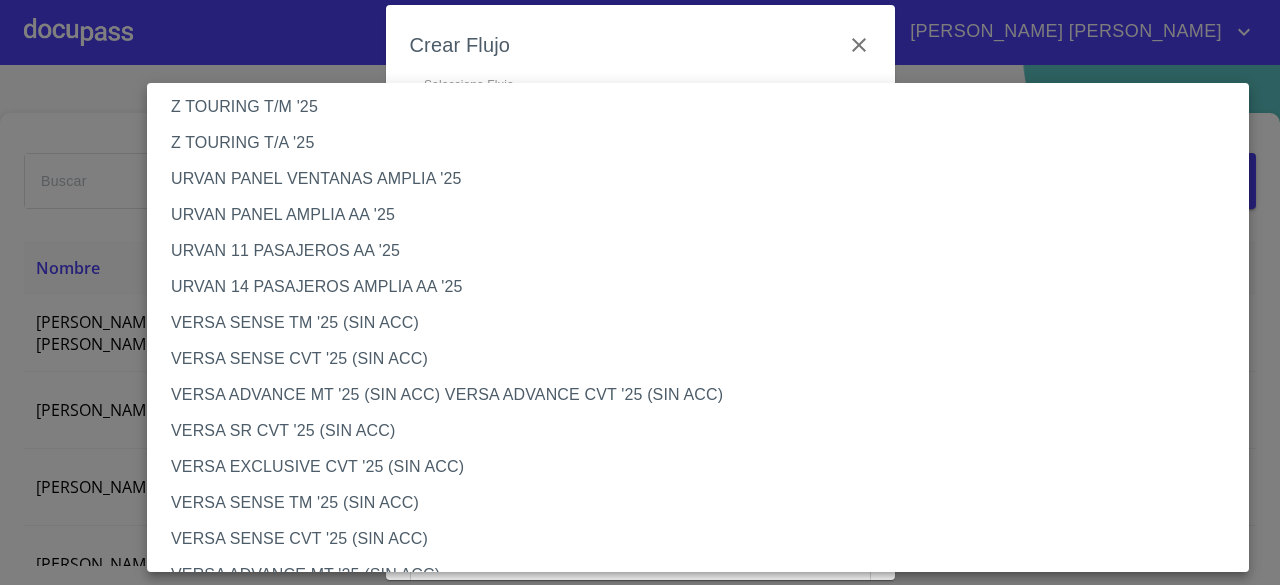 scroll, scrollTop: 600, scrollLeft: 0, axis: vertical 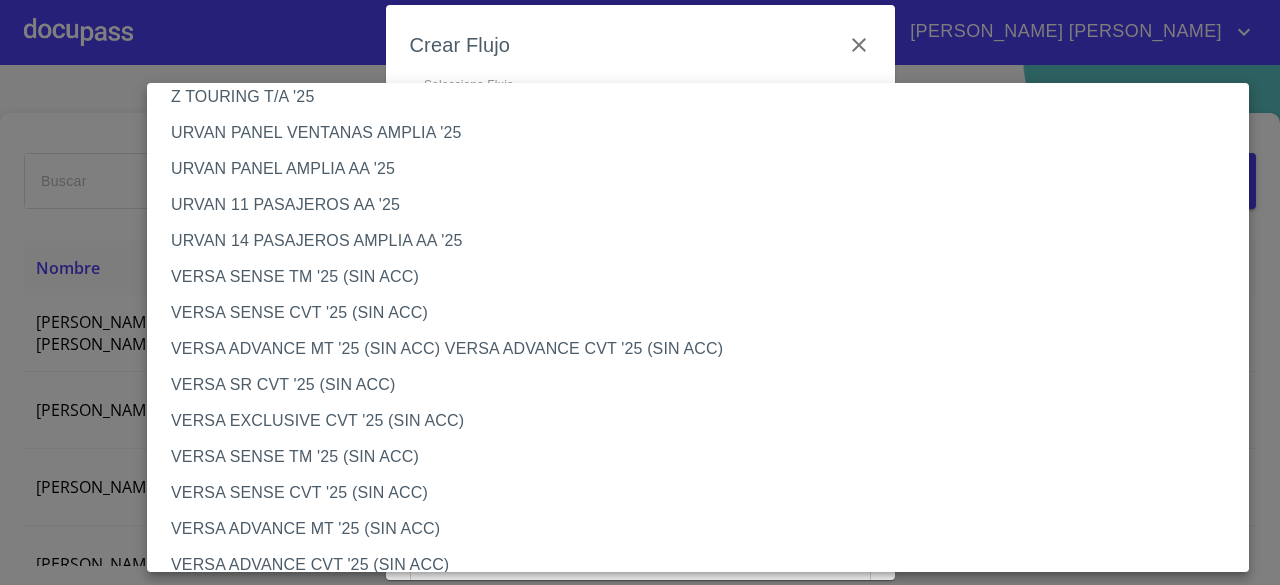 click on "VERSA ADVANCE MT '25 (SIN ACC)" at bounding box center [705, 529] 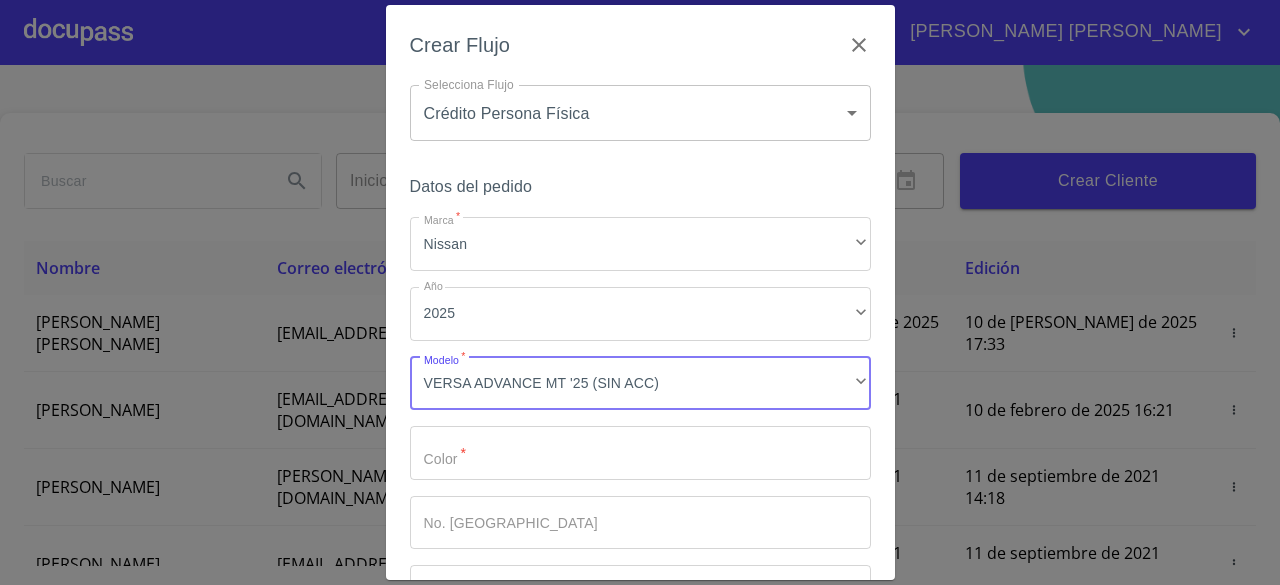 click on "Marca   *" at bounding box center (640, 453) 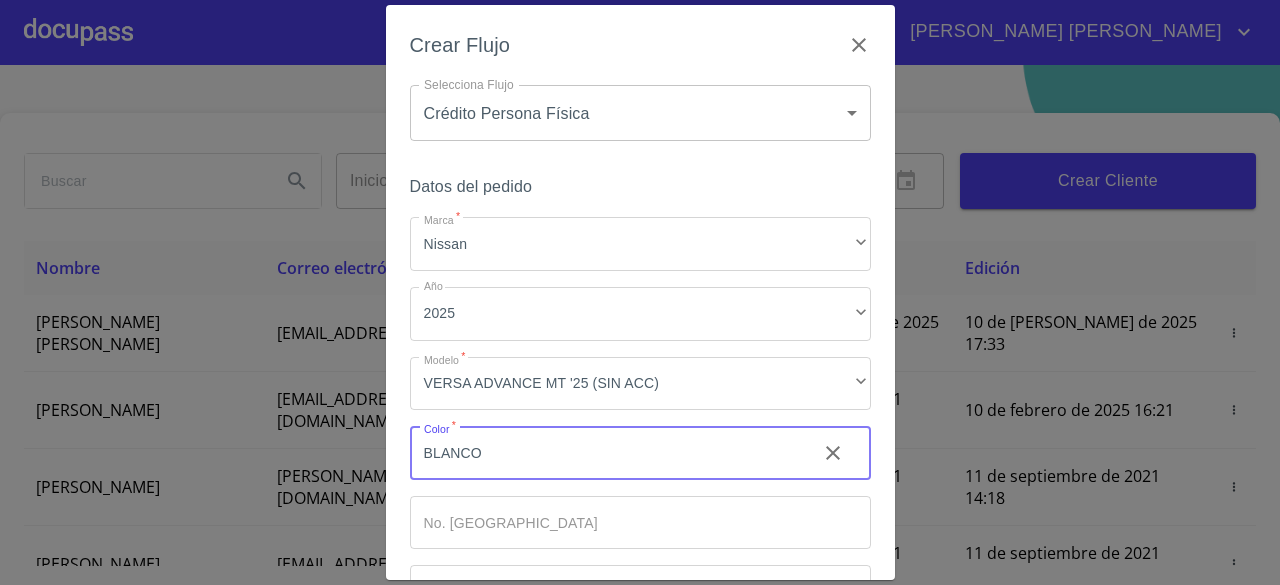 type on "BLANCO" 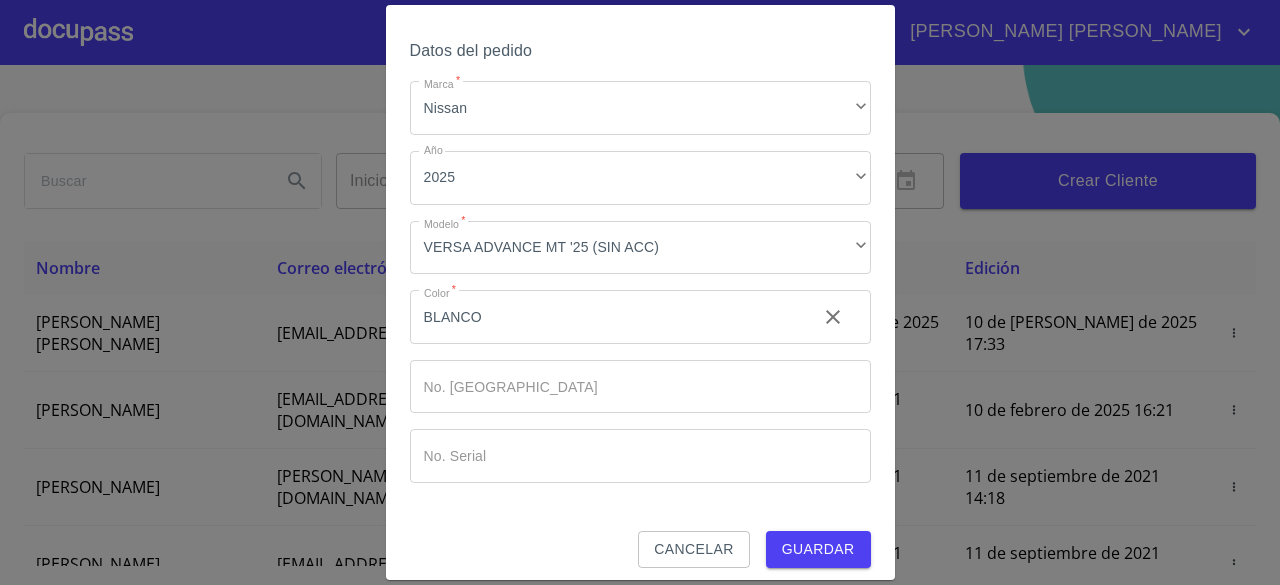 scroll, scrollTop: 147, scrollLeft: 0, axis: vertical 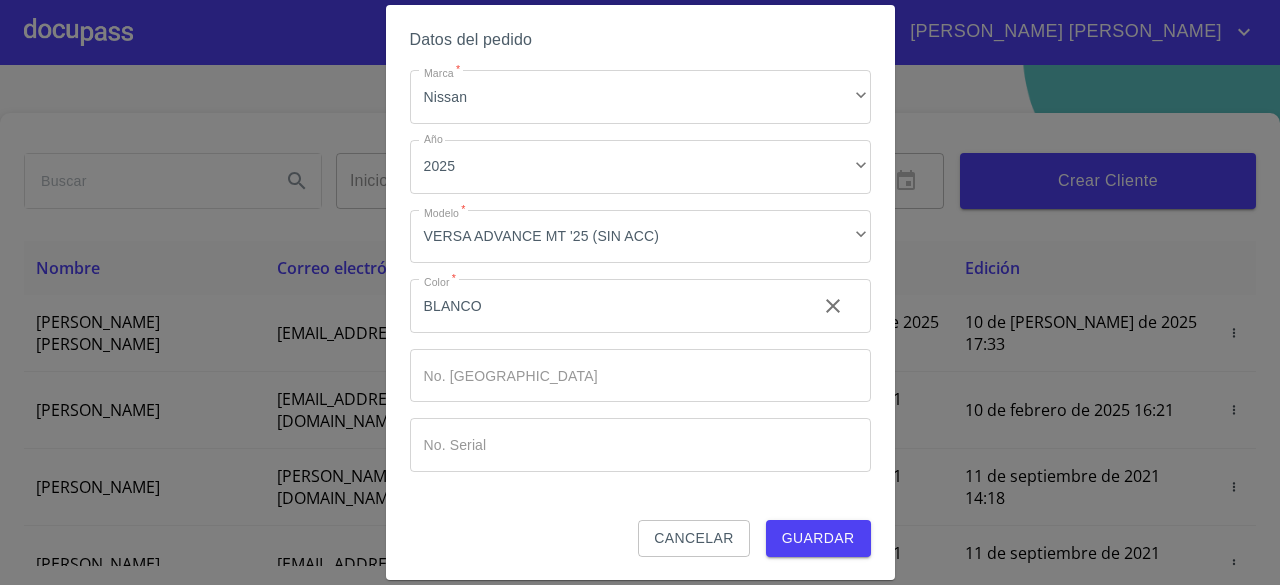click on "Guardar" at bounding box center [818, 538] 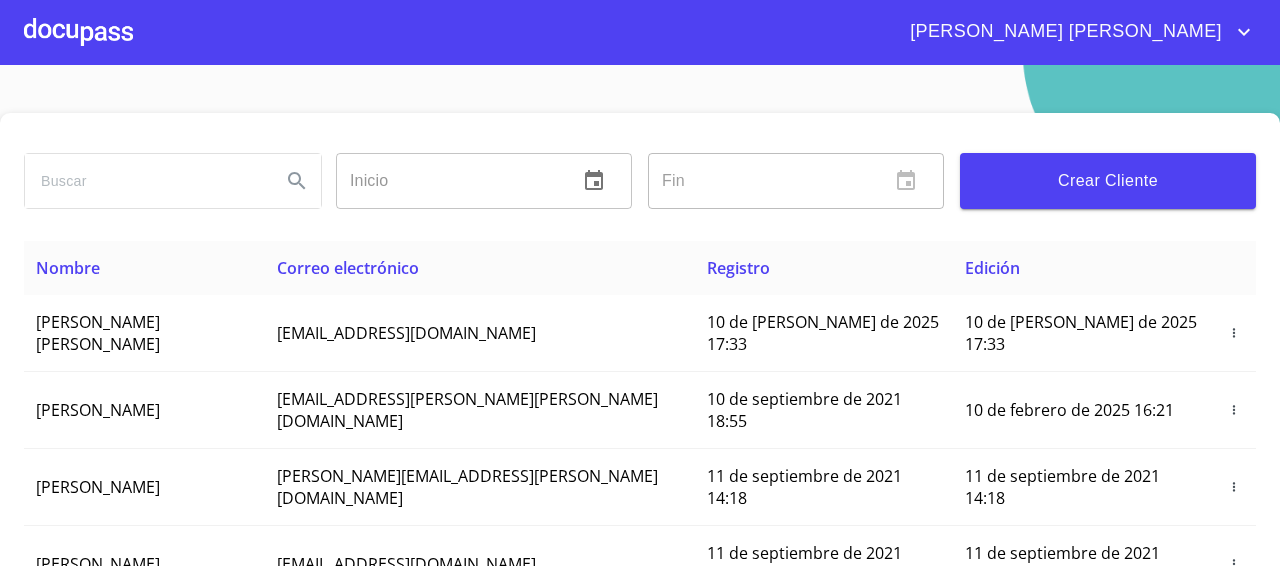 click at bounding box center [78, 32] 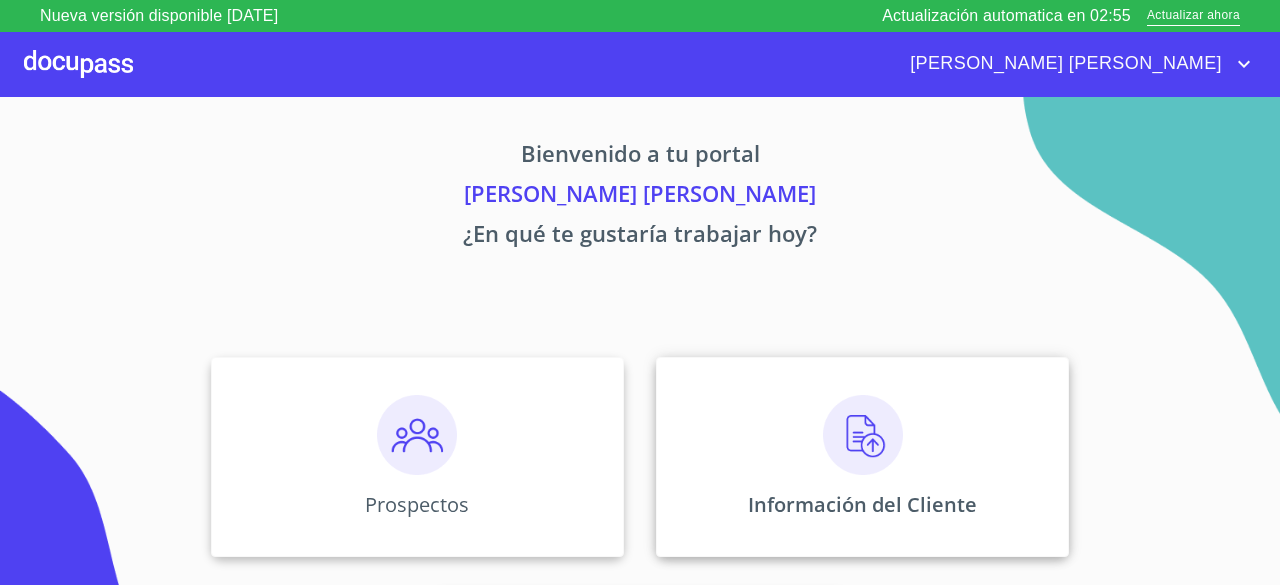 click at bounding box center [863, 435] 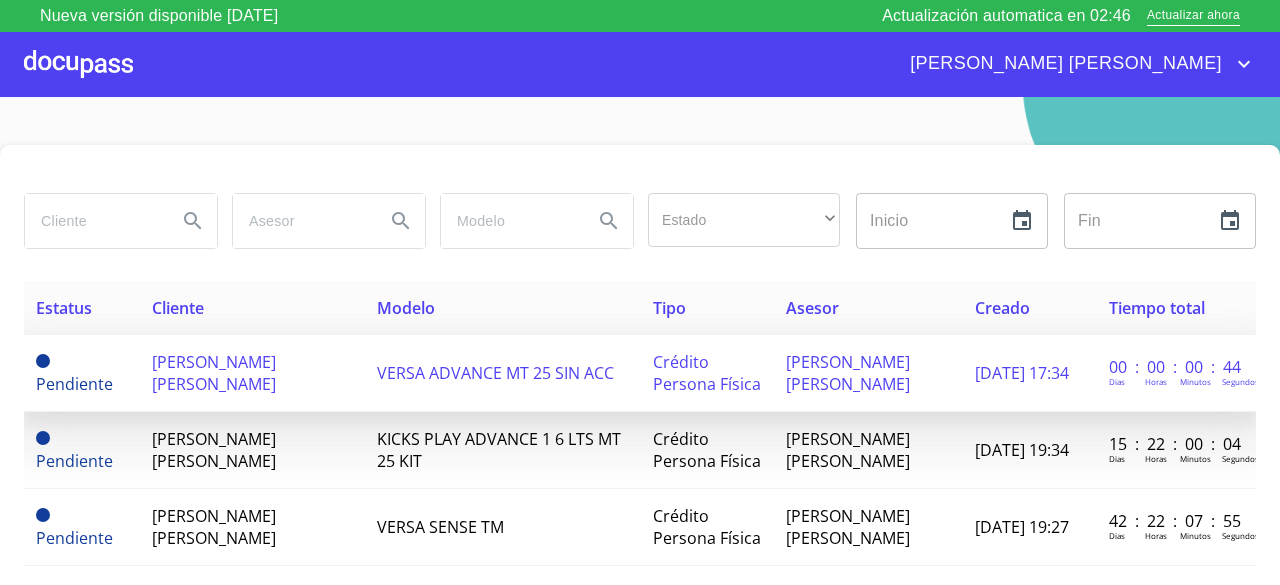 click on "[PERSON_NAME] [PERSON_NAME]" at bounding box center [214, 373] 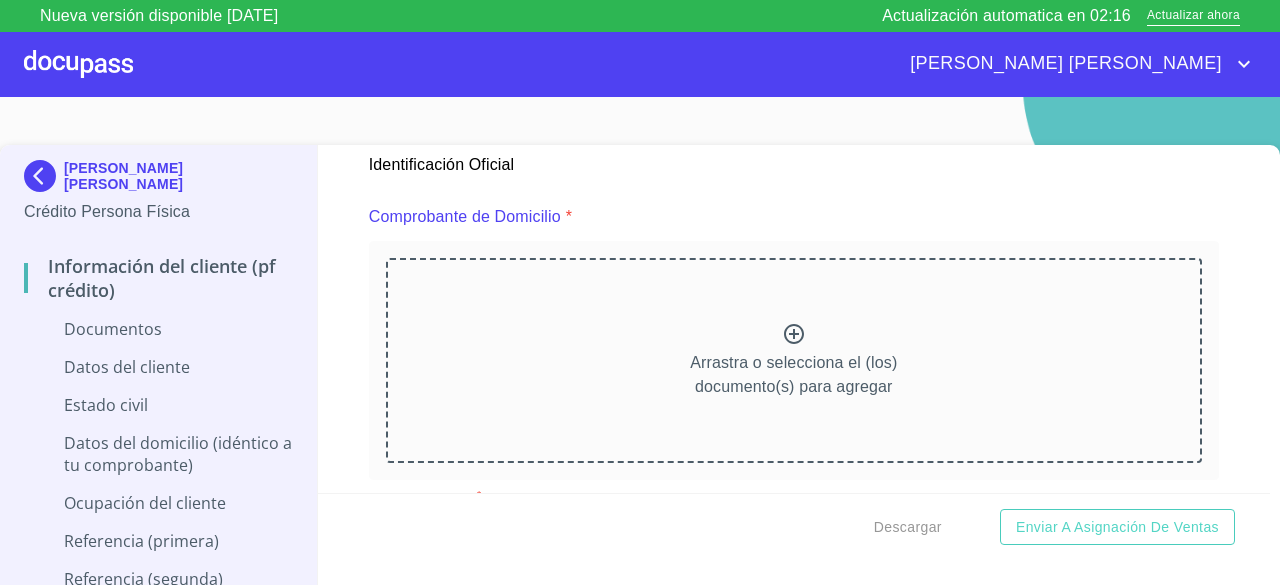 scroll, scrollTop: 600, scrollLeft: 0, axis: vertical 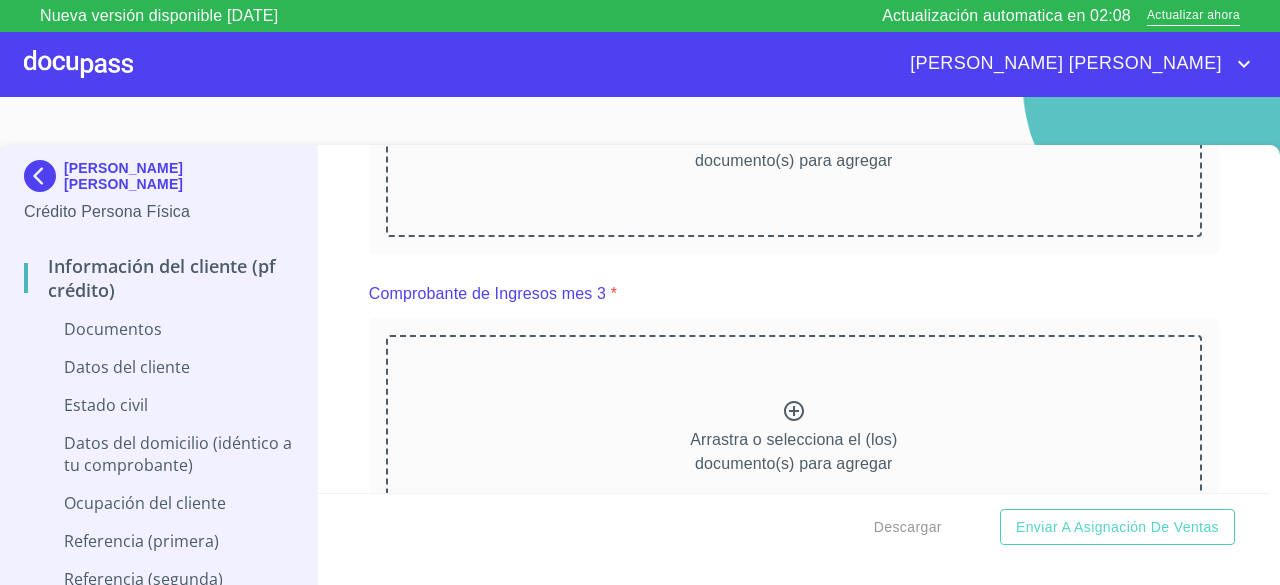 click 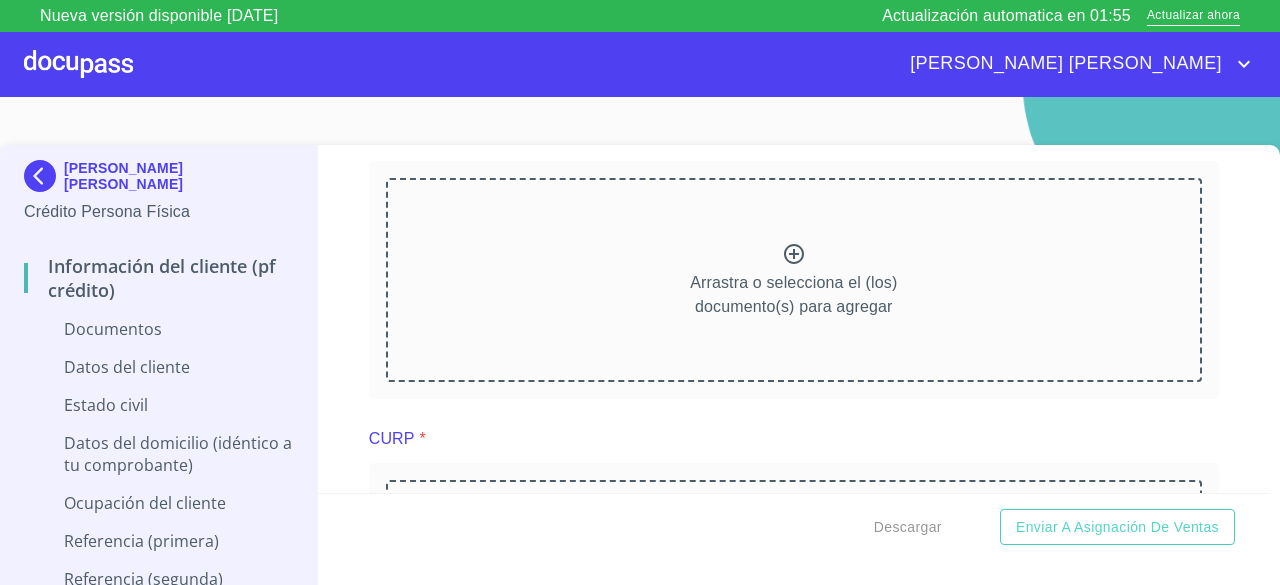 scroll, scrollTop: 1600, scrollLeft: 0, axis: vertical 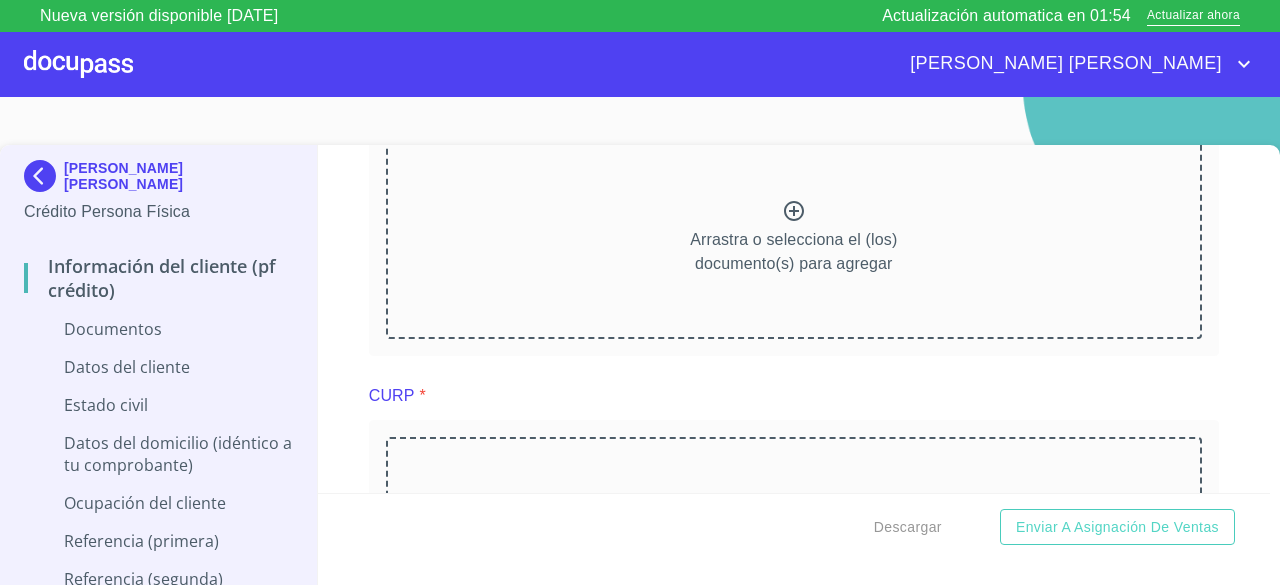 click on "Información del cliente (PF crédito)   Documentos Documento de identificación.   * INE ​ Identificación Oficial * Identificación Oficial Identificación Oficial Identificación Oficial Comprobante de Domicilio * Arrastra o selecciona el (los) documento(s) para agregar Fuente de ingresos   * Independiente/Dueño de negocio/Persona Moral ​ Comprobante de Ingresos mes 1 * Arrastra o selecciona el (los) documento(s) para agregar Comprobante de Ingresos mes 2 * Arrastra o selecciona el (los) documento(s) para agregar Comprobante de Ingresos mes 3 * Arrastra o selecciona el (los) documento(s) para agregar CURP * Arrastra o selecciona el (los) documento(s) para agregar Constancia de situación fiscal Arrastra o selecciona el (los) documento(s) para agregar Datos del cliente Apellido Paterno   * OROZCO ​ Apellido Materno   * RAMIREZ ​ Primer nombre   * JESUS ​ Segundo Nombre ANTONIO ​ Fecha de nacimiento * ​ RFC   * ​ CURP   * ​ ID de Identificación ​ Nacionalidad   * ​ ​" at bounding box center [794, 319] 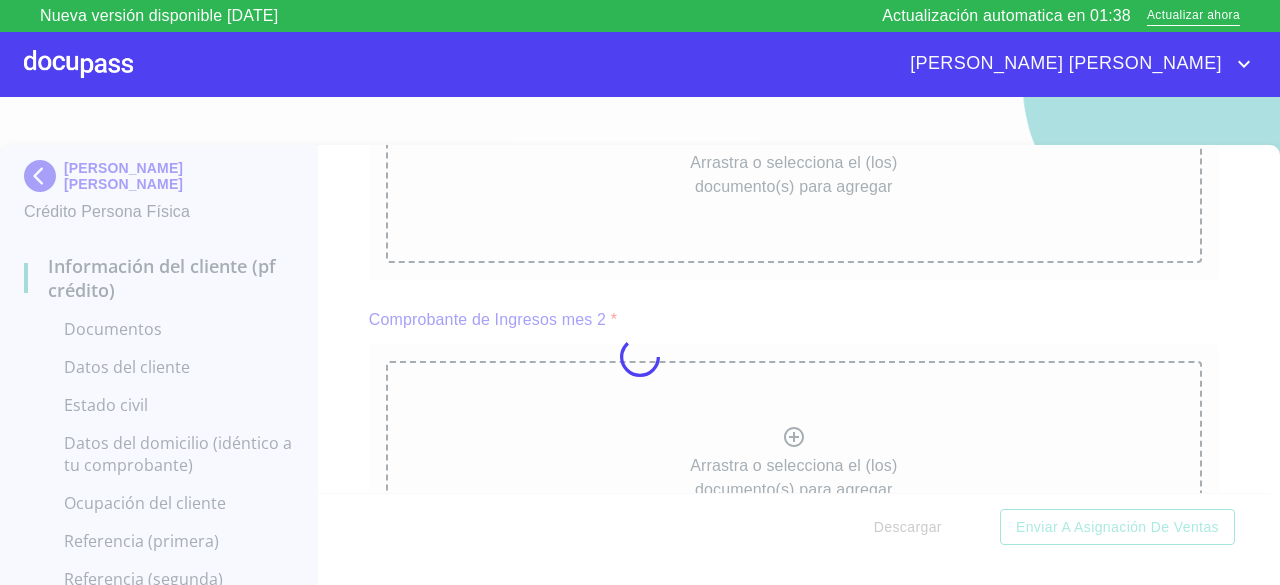 scroll, scrollTop: 0, scrollLeft: 0, axis: both 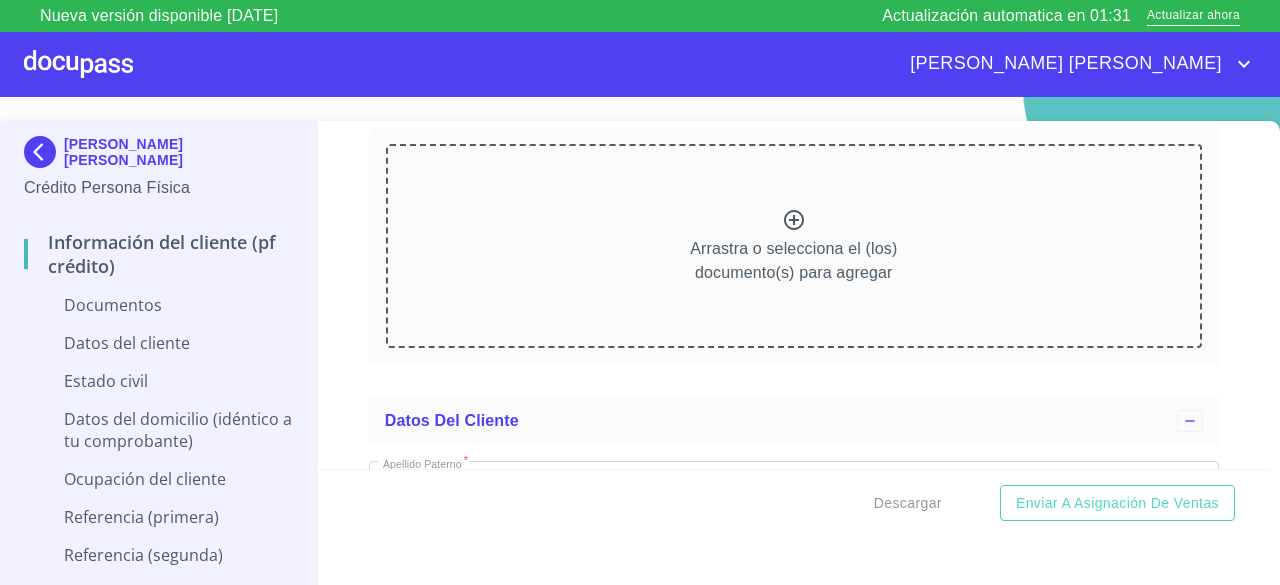 click on "Información del cliente (PF crédito)   Documentos Documento de identificación.   * INE ​ Identificación Oficial * Identificación Oficial Identificación Oficial Identificación Oficial Comprobante de Domicilio * Comprobante de Domicilio Comprobante de Domicilio Fuente de ingresos   * Independiente/Dueño de negocio/Persona Moral ​ Comprobante de Ingresos mes 1 * Arrastra o selecciona el (los) documento(s) para agregar Comprobante de Ingresos mes 2 * Arrastra o selecciona el (los) documento(s) para agregar Comprobante de Ingresos mes 3 * Arrastra o selecciona el (los) documento(s) para agregar CURP * Arrastra o selecciona el (los) documento(s) para agregar Constancia de situación fiscal Arrastra o selecciona el (los) documento(s) para agregar Datos del cliente Apellido Paterno   * OROZCO ​ Apellido Materno   * RAMIREZ ​ Primer nombre   * JESUS ​ Segundo Nombre ANTONIO ​ Fecha de nacimiento * ​ RFC   * ​ CURP   * ​ ID de Identificación ​ Nacionalidad   * ​ ​   *" at bounding box center (794, 295) 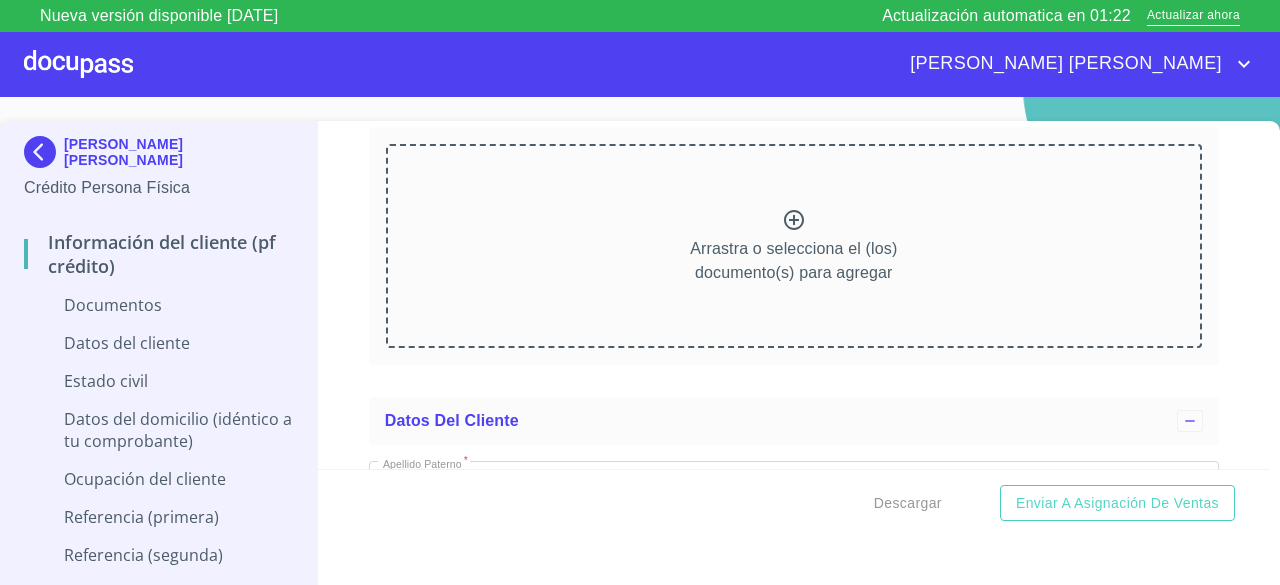 click 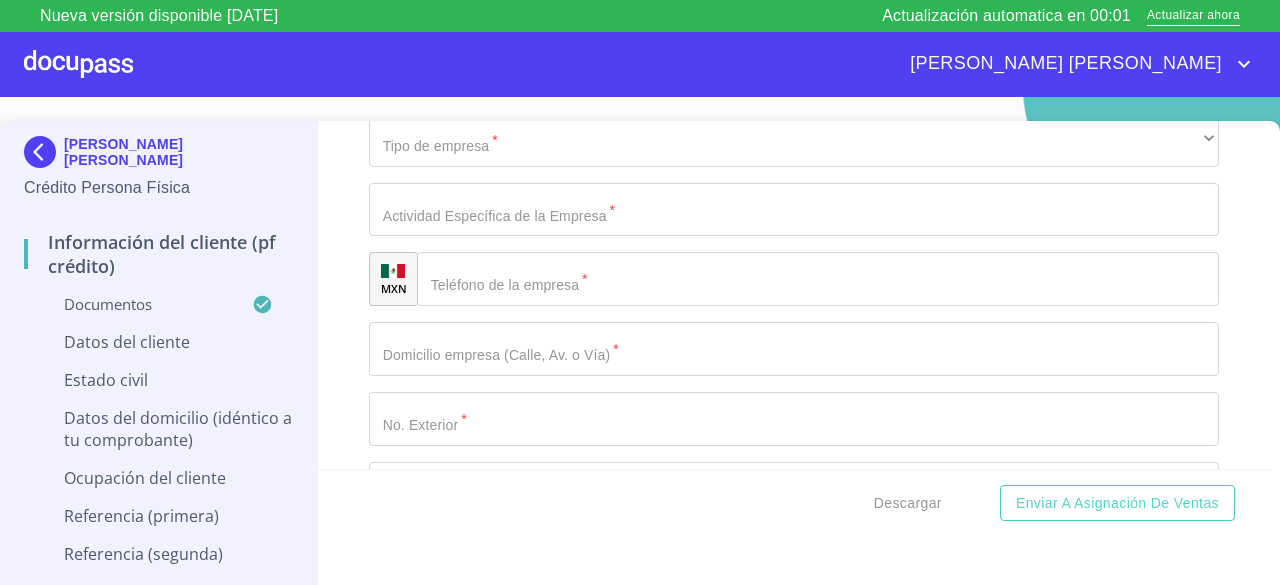 scroll, scrollTop: 6100, scrollLeft: 0, axis: vertical 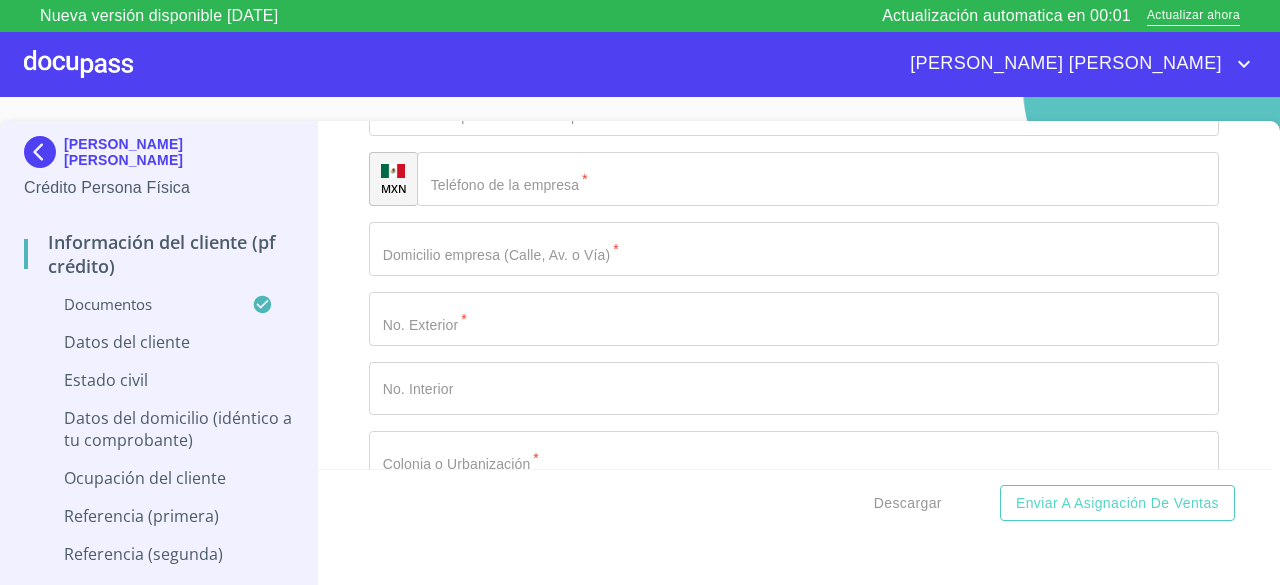click on "Información del cliente (PF crédito)   Documentos Documento de identificación.   * INE ​ Identificación Oficial * Identificación Oficial Identificación Oficial Identificación Oficial Comprobante de Domicilio * Comprobante de Domicilio Comprobante de Domicilio Fuente de ingresos   * Independiente/Dueño de negocio/Persona Moral ​ Comprobante de Ingresos mes 1 * Comprobante de Ingresos mes 1 Comprobante de Ingresos mes 1 Comprobante de Ingresos mes 2 * Comprobante de Ingresos mes 2 Comprobante de Ingresos mes 2 Comprobante de Ingresos mes 3 * Comprobante de Ingresos mes 3 Comprobante de Ingresos mes 3 CURP * CURP CURP Constancia de situación fiscal Arrastra o selecciona el (los) documento(s) para agregar Datos del cliente Apellido Paterno   * OROZCO ​ Apellido Materno   * RAMIREZ ​ Primer nombre   * JESUS ​ Segundo Nombre ANTONIO ​ Fecha de nacimiento * ​ RFC   * ​ CURP   * ​ ID de Identificación ​ Nacionalidad   * ​ ​ País de nacimiento   * ​ Sexo   * ​" at bounding box center (794, 295) 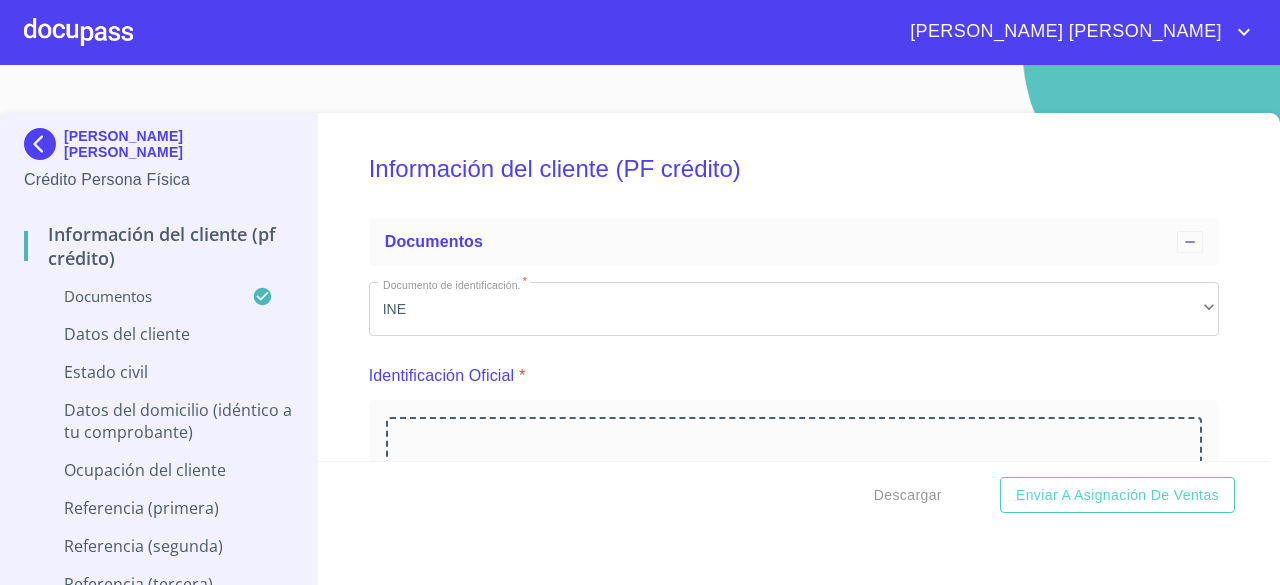 scroll, scrollTop: 0, scrollLeft: 0, axis: both 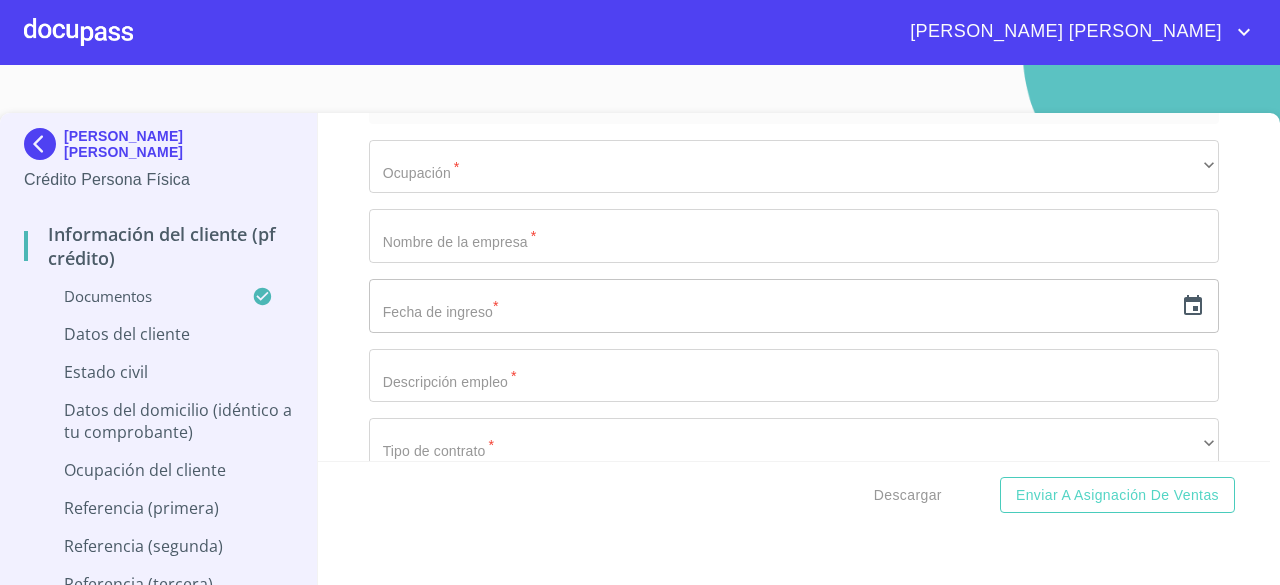 click 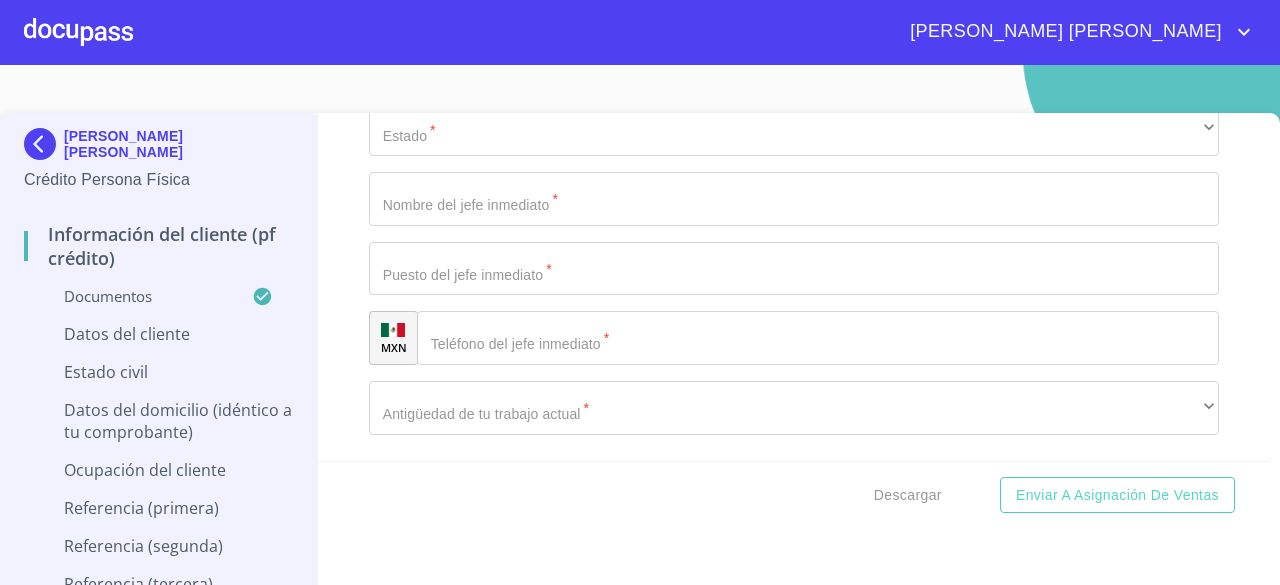 scroll, scrollTop: 7200, scrollLeft: 0, axis: vertical 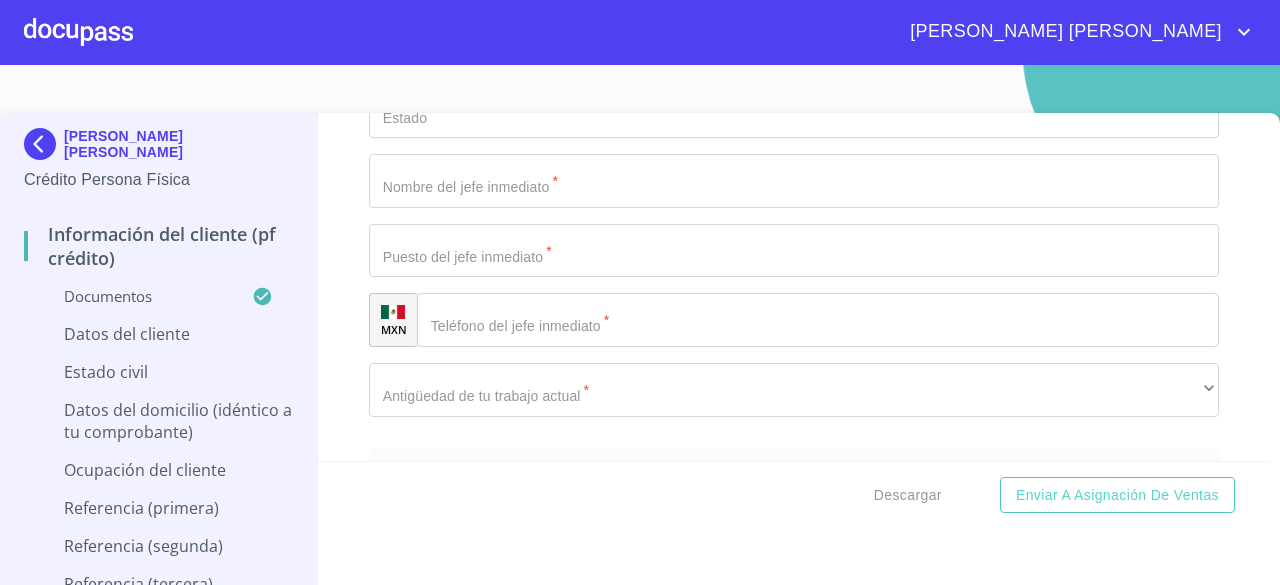 click 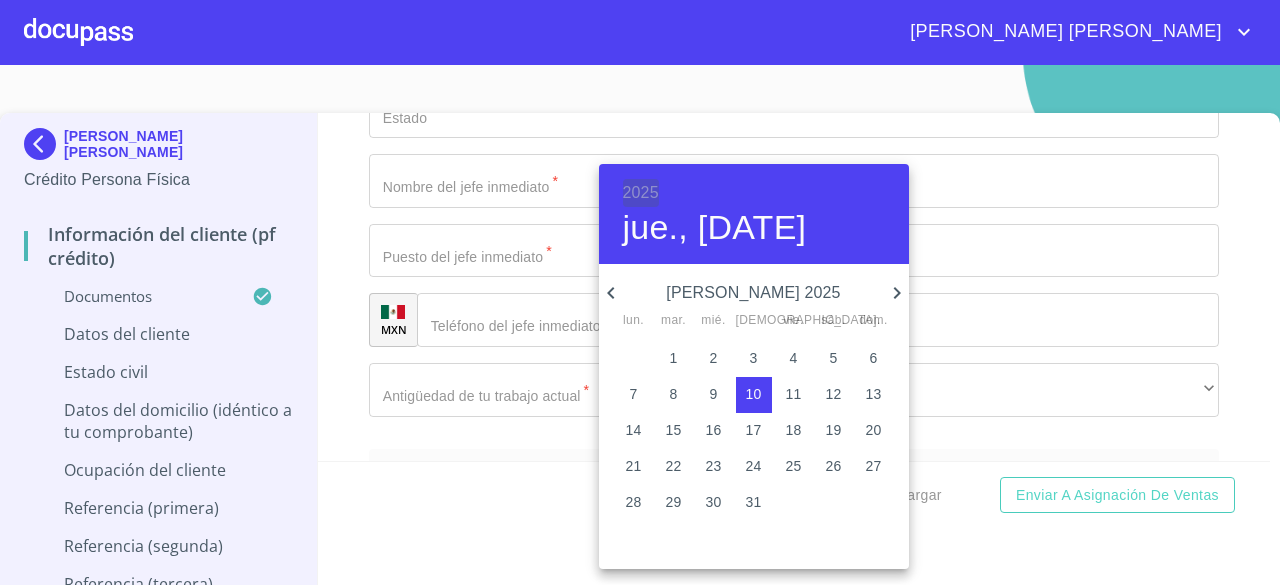 click on "2025" at bounding box center [641, 193] 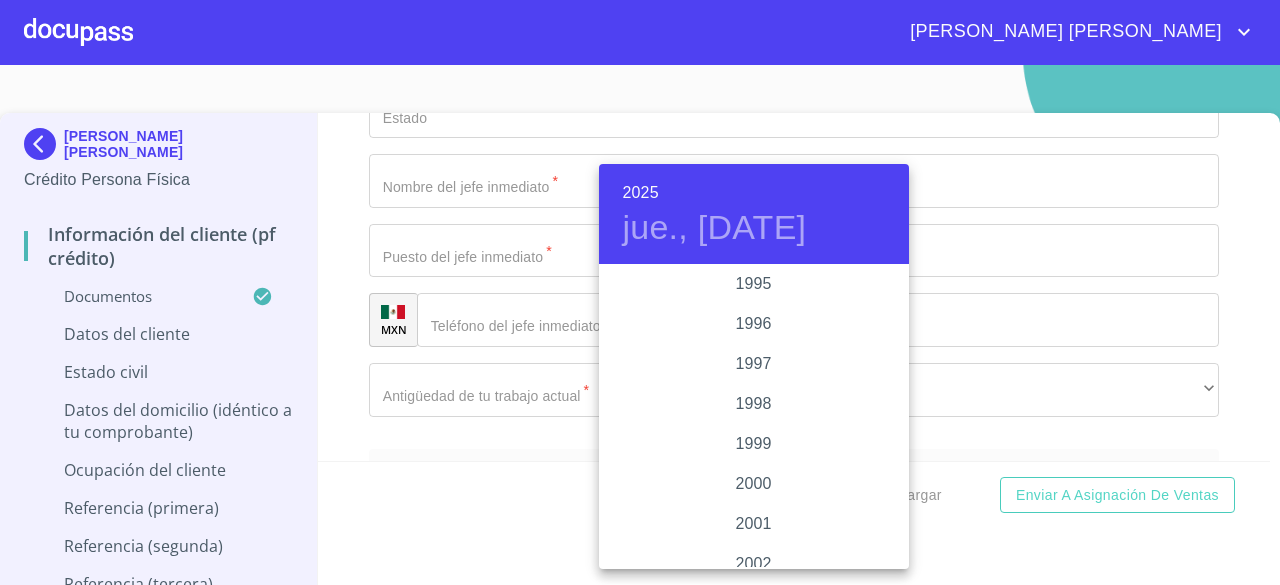 scroll, scrollTop: 2780, scrollLeft: 0, axis: vertical 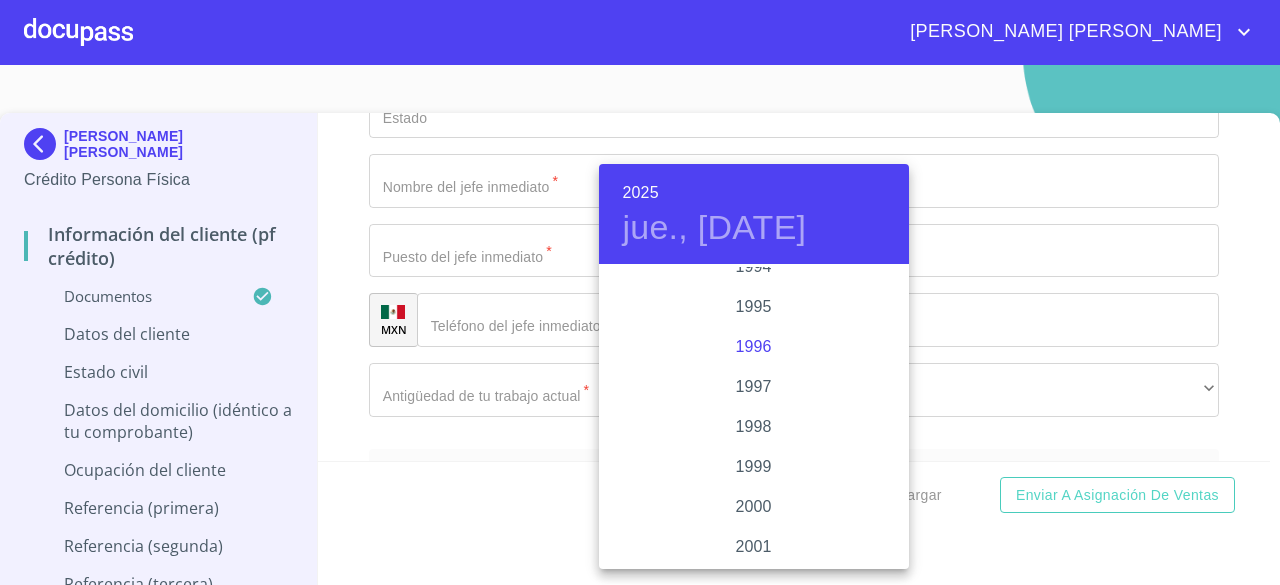 click on "1996" at bounding box center [754, 347] 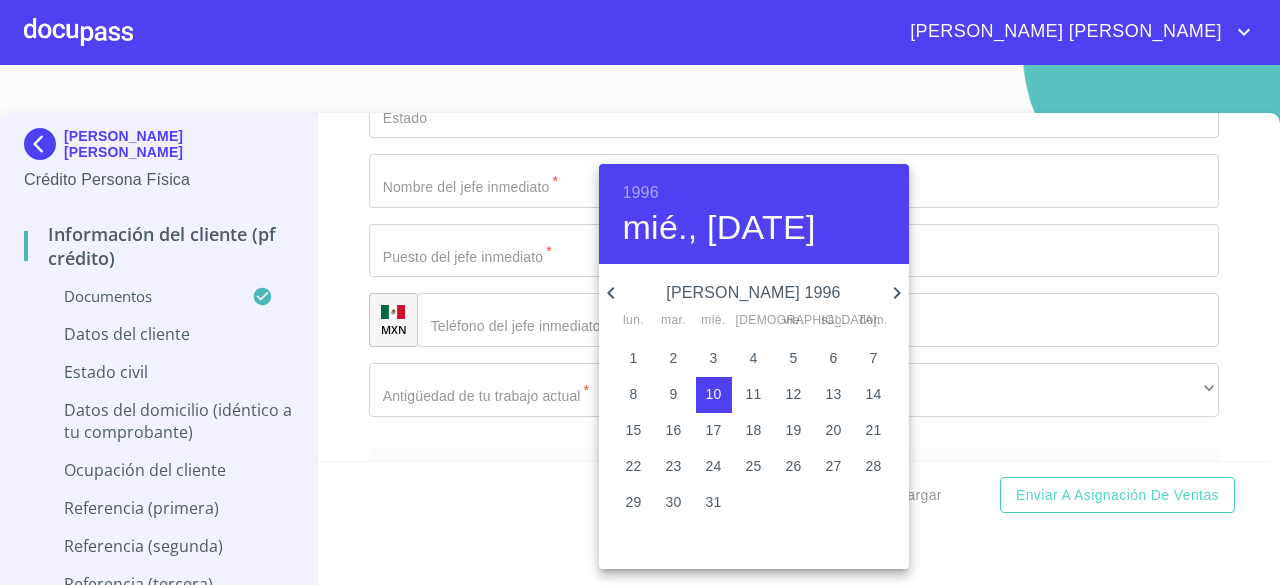 click 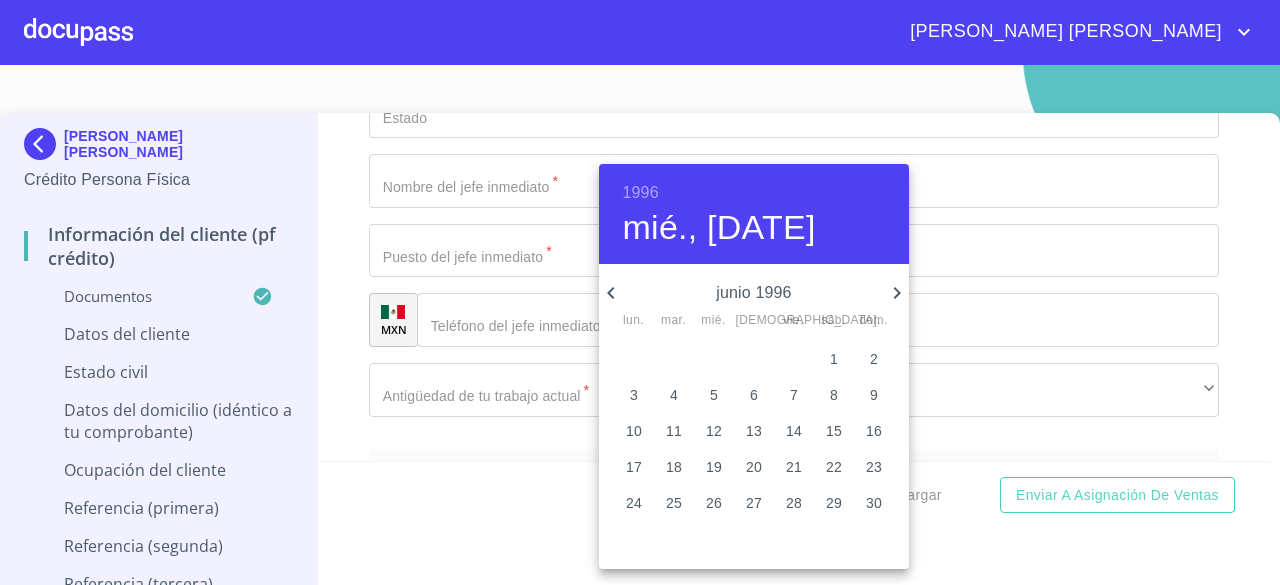 click 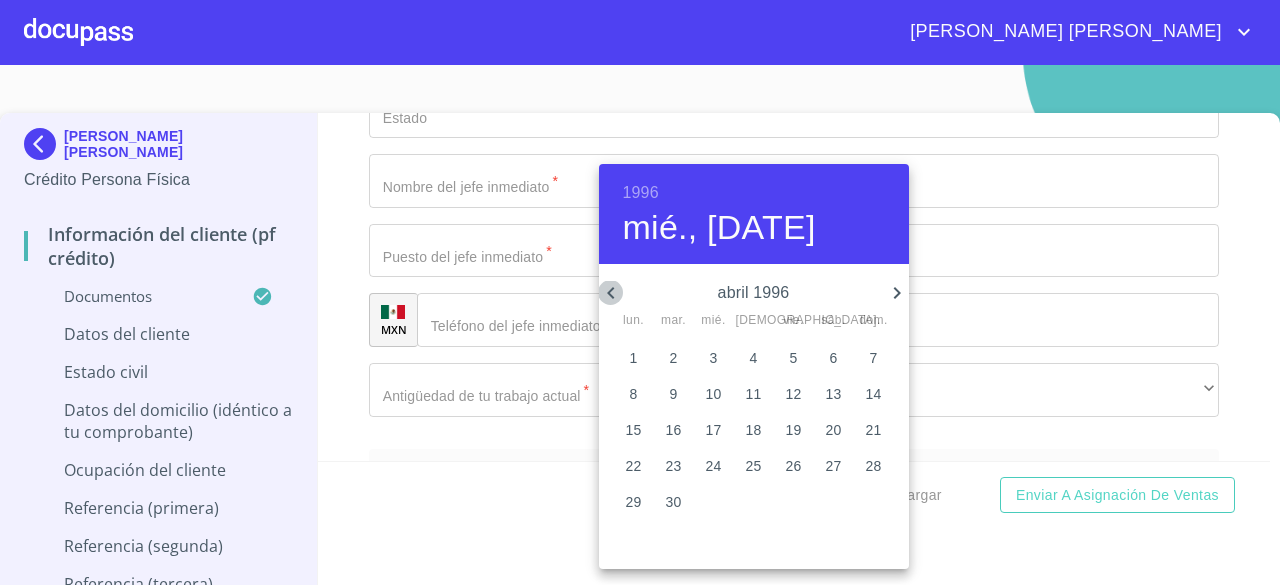 click 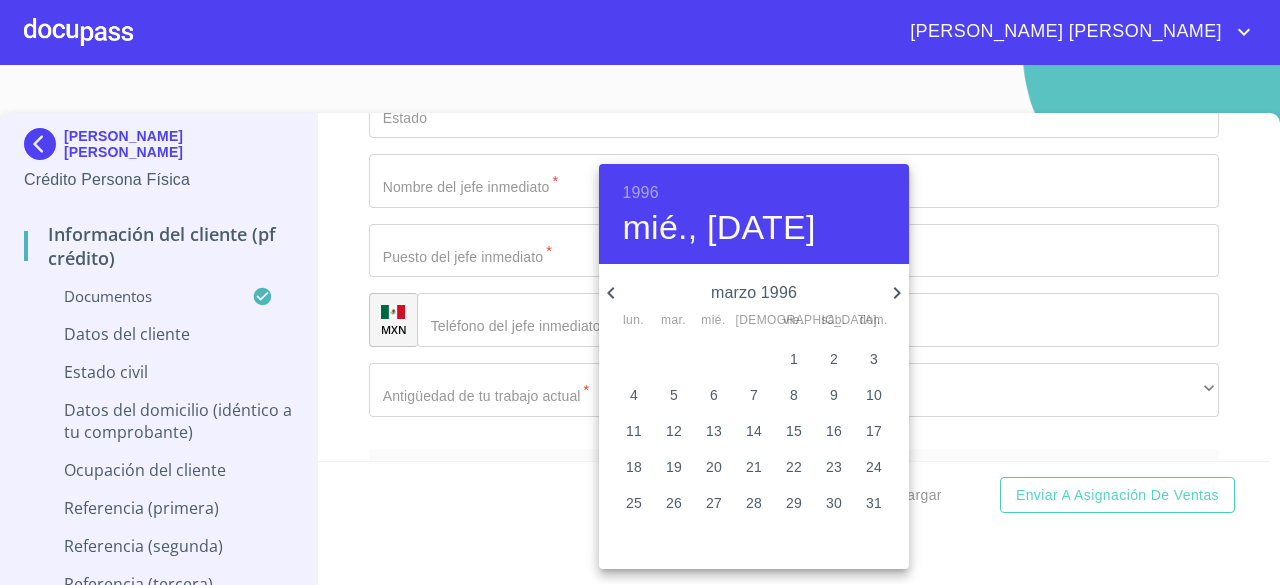 click 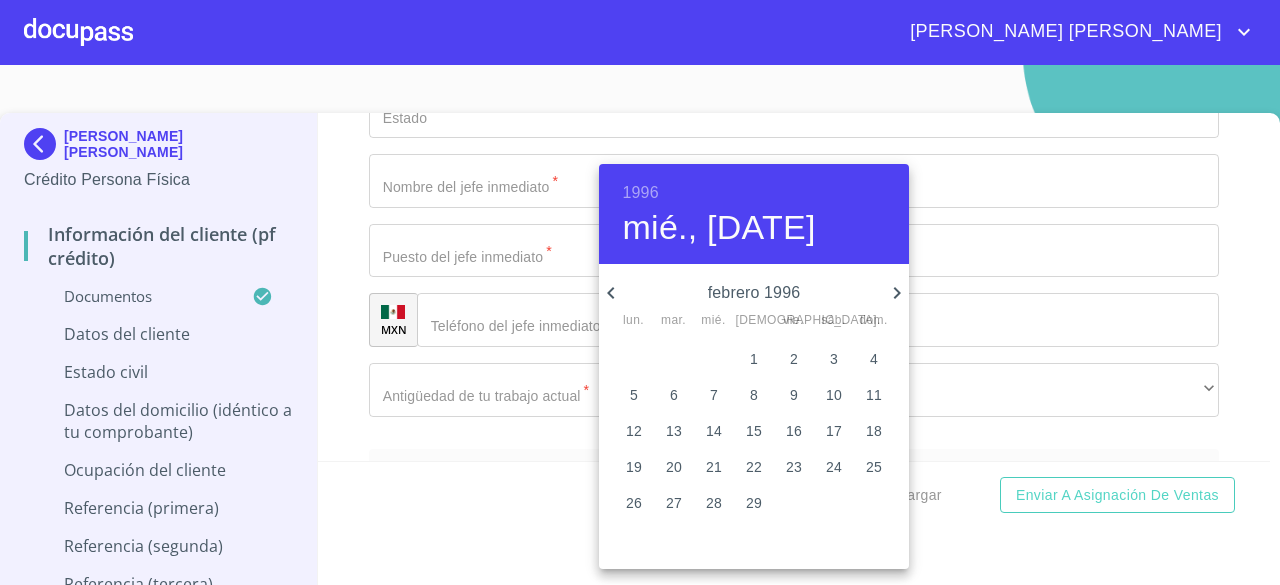 click 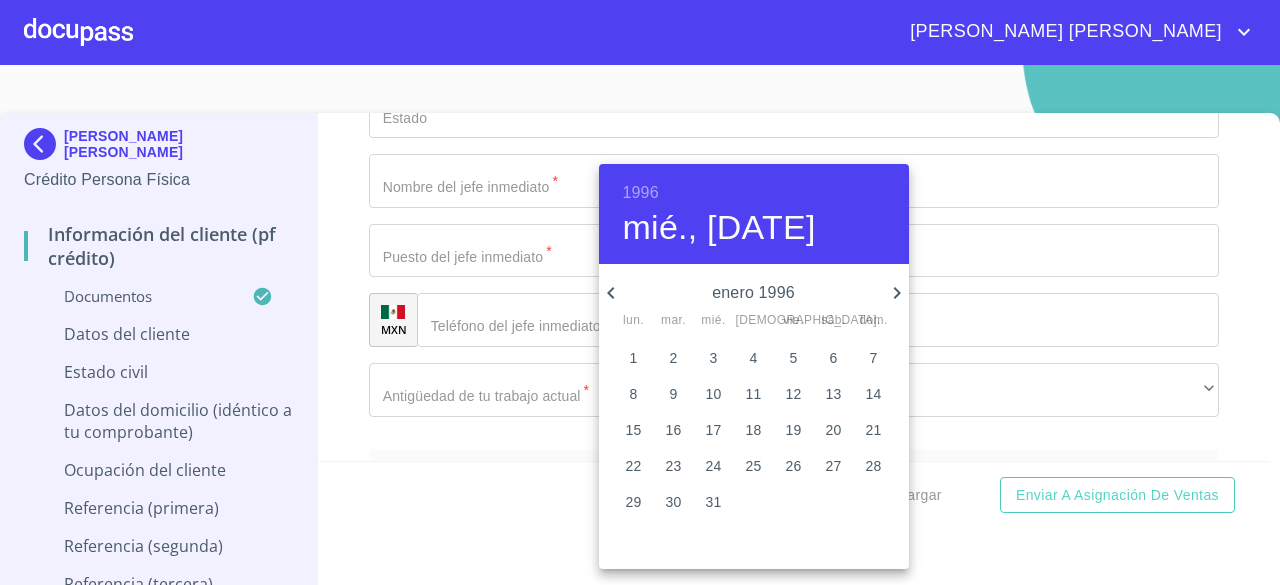 click 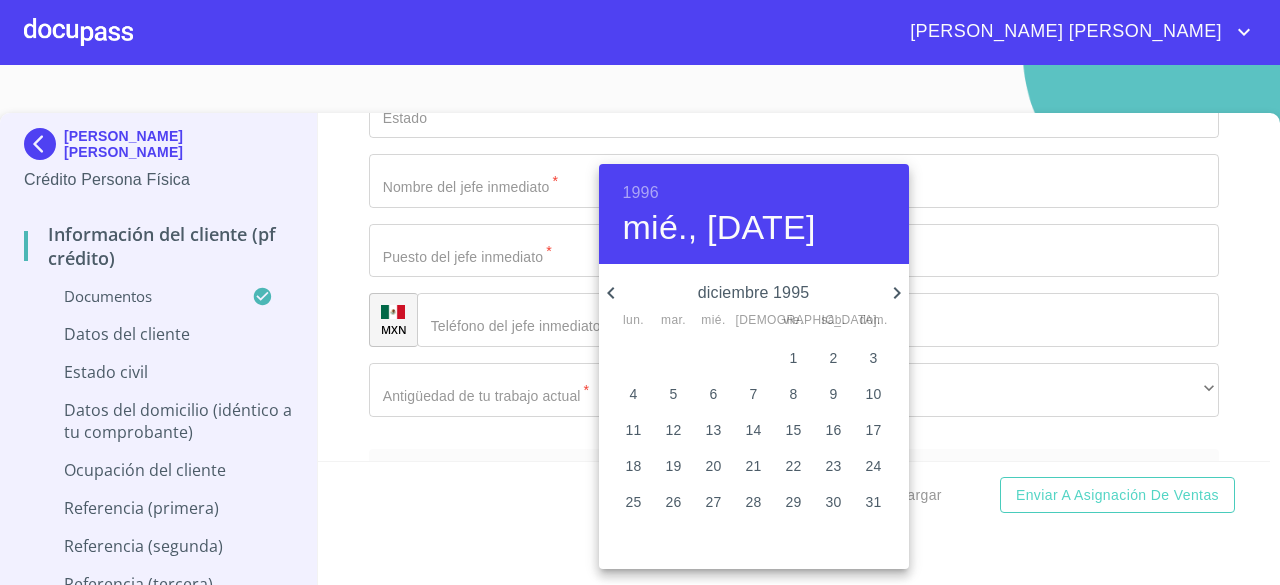 click 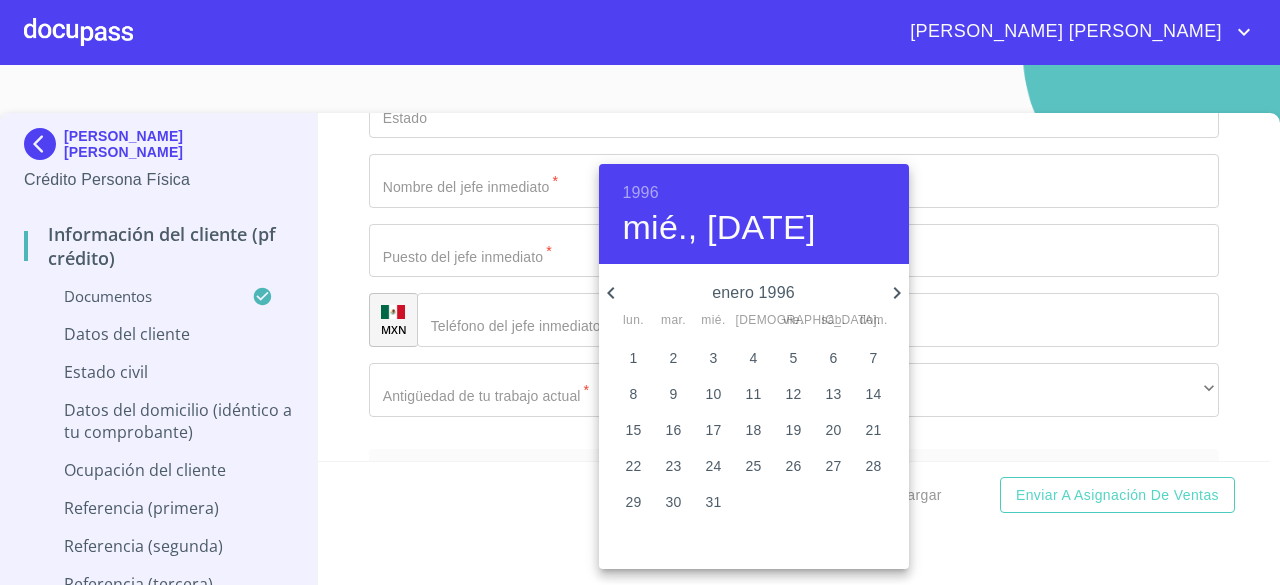 click on "23" at bounding box center (674, 466) 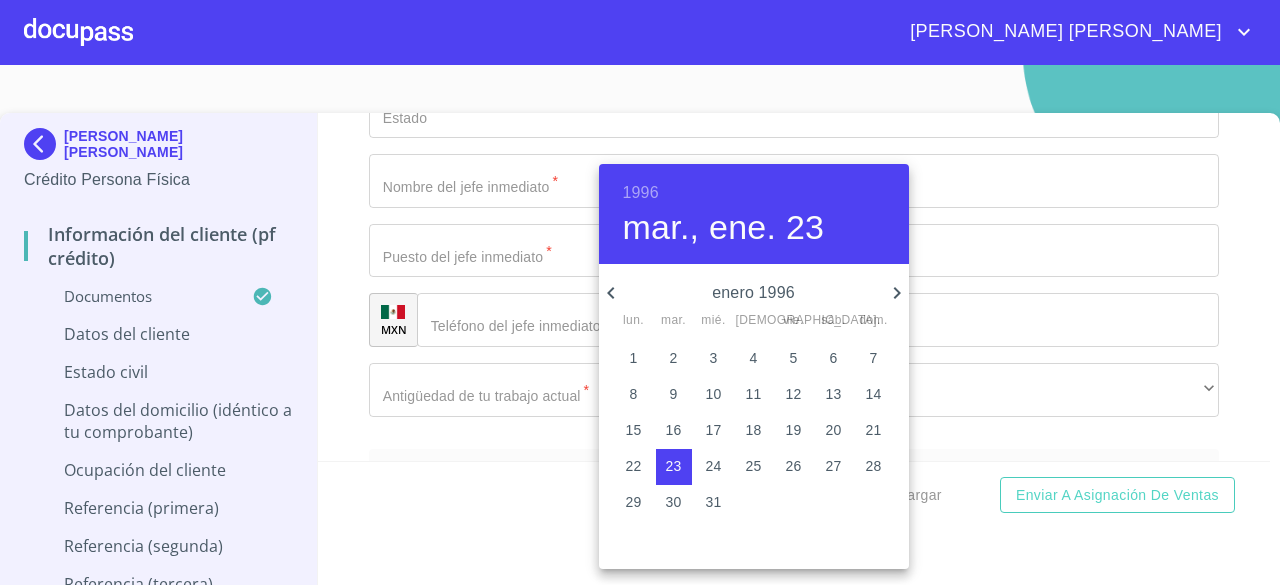 click at bounding box center [640, 292] 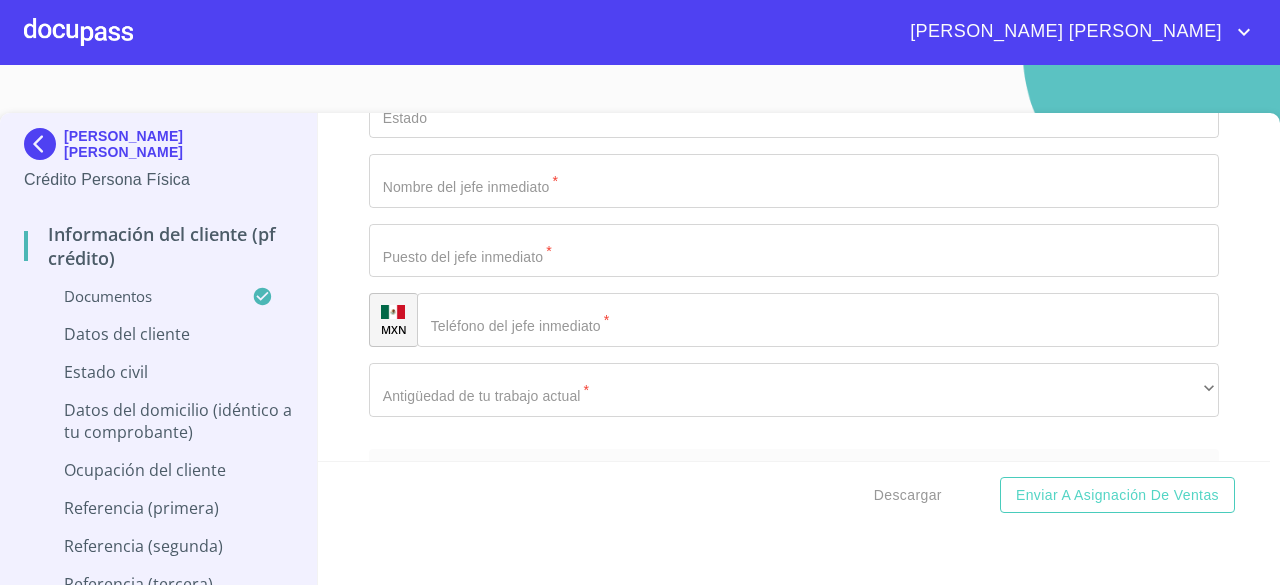 click on "Documento de identificación.   *" at bounding box center (771, -2845) 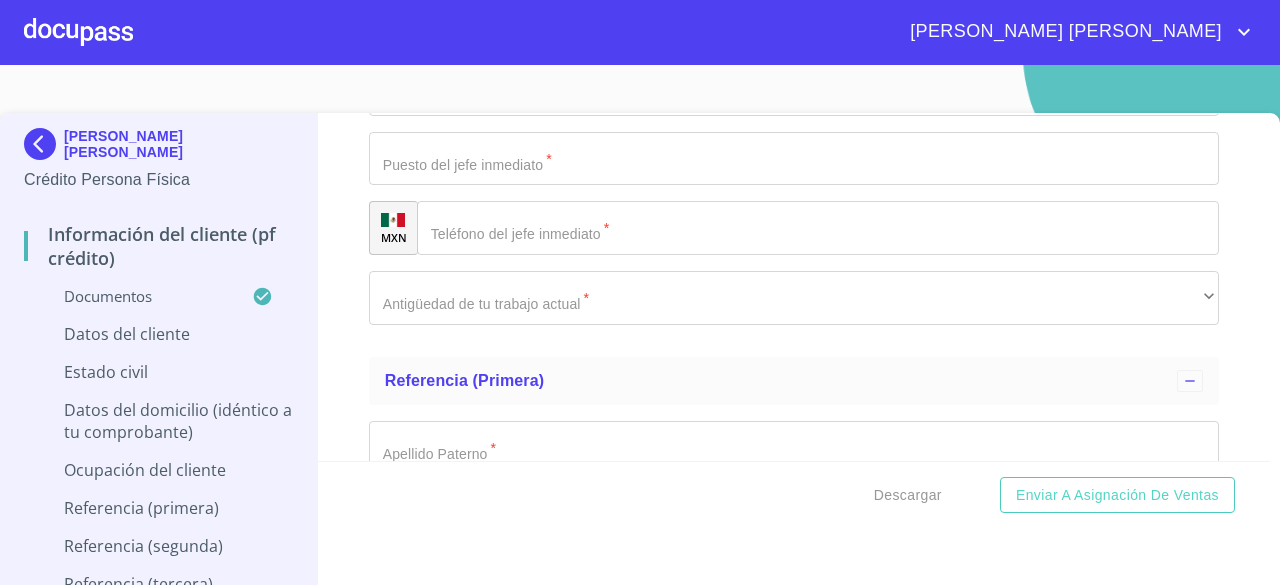 scroll, scrollTop: 7400, scrollLeft: 0, axis: vertical 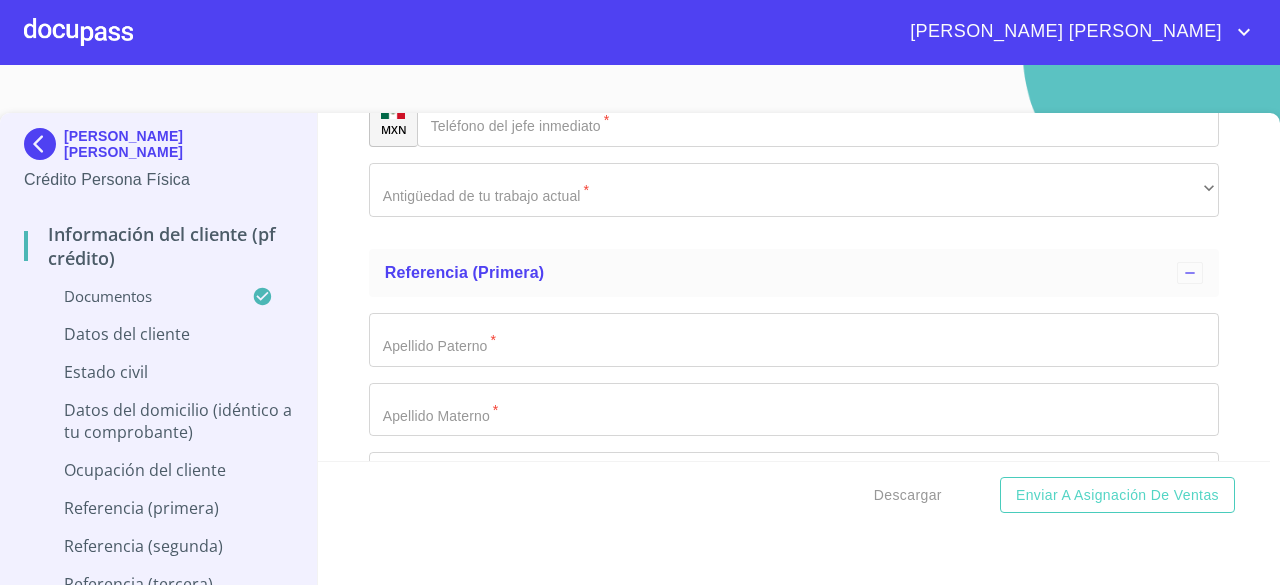 type on "OORJ960123HJCRMS04" 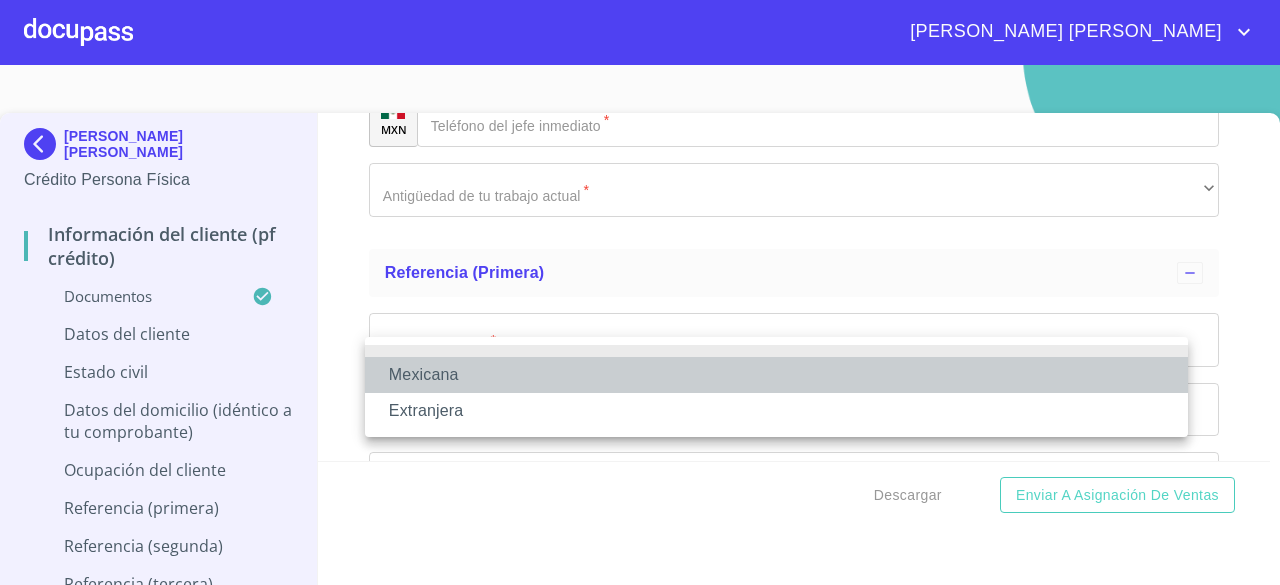 click on "Mexicana" at bounding box center (776, 375) 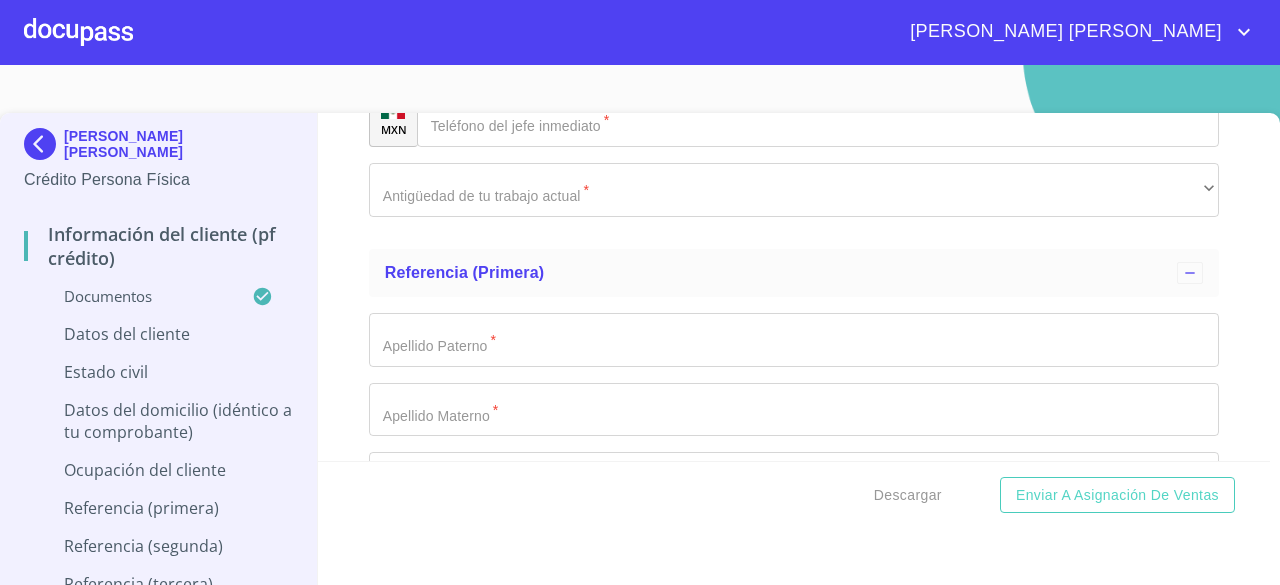 click on "Documento de identificación.   *" at bounding box center (771, -3045) 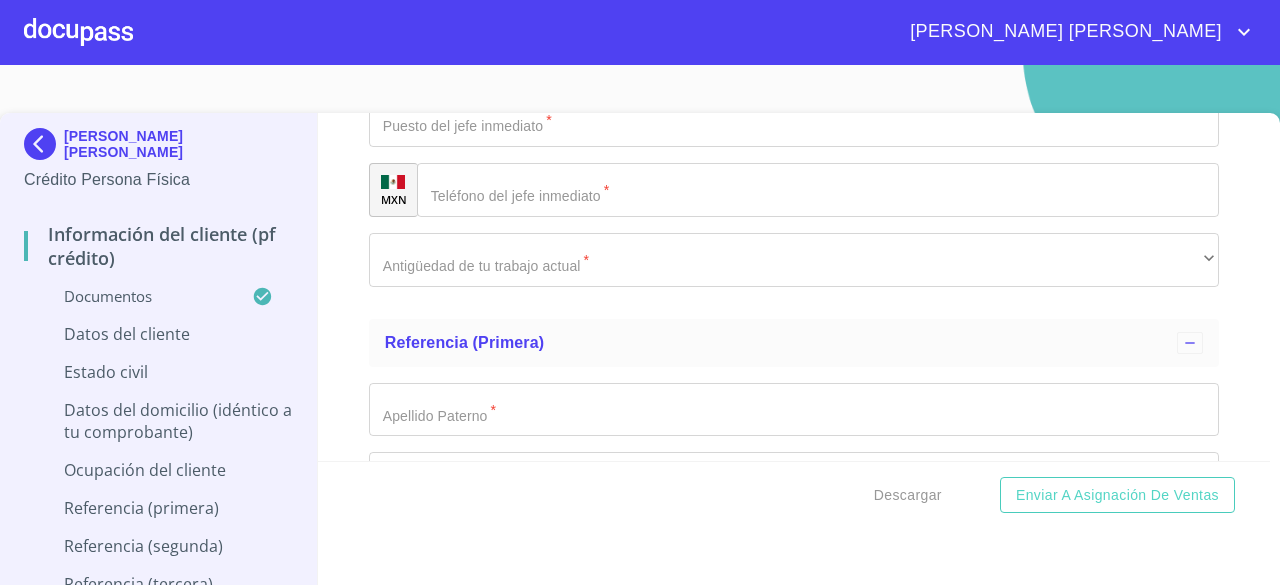 type on "[GEOGRAPHIC_DATA]" 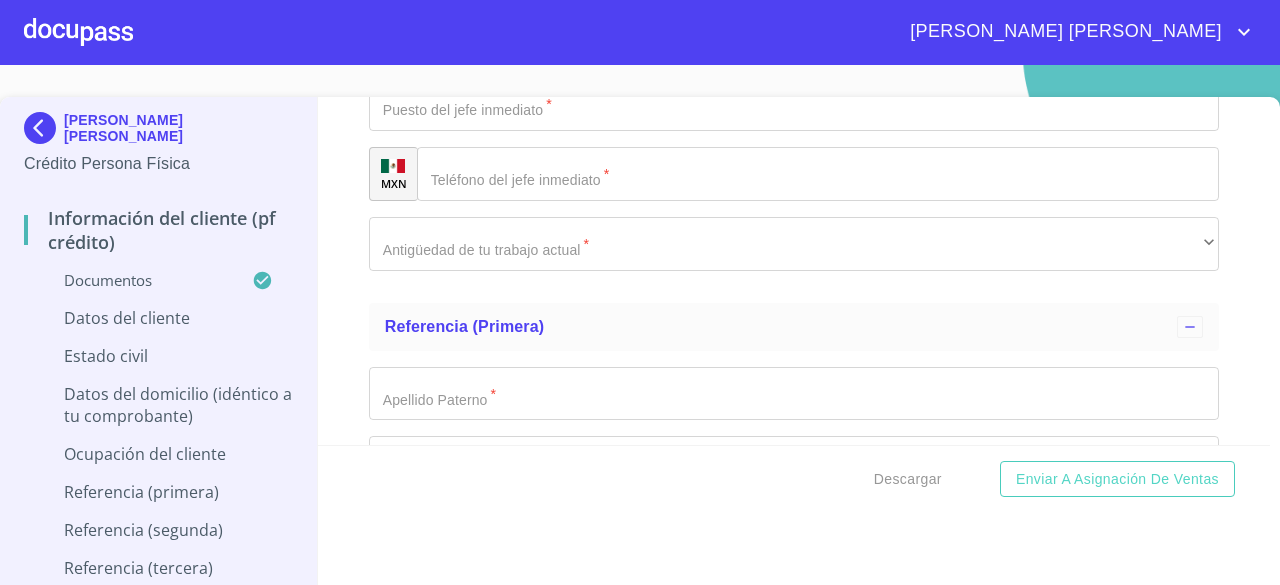 scroll, scrollTop: 24, scrollLeft: 0, axis: vertical 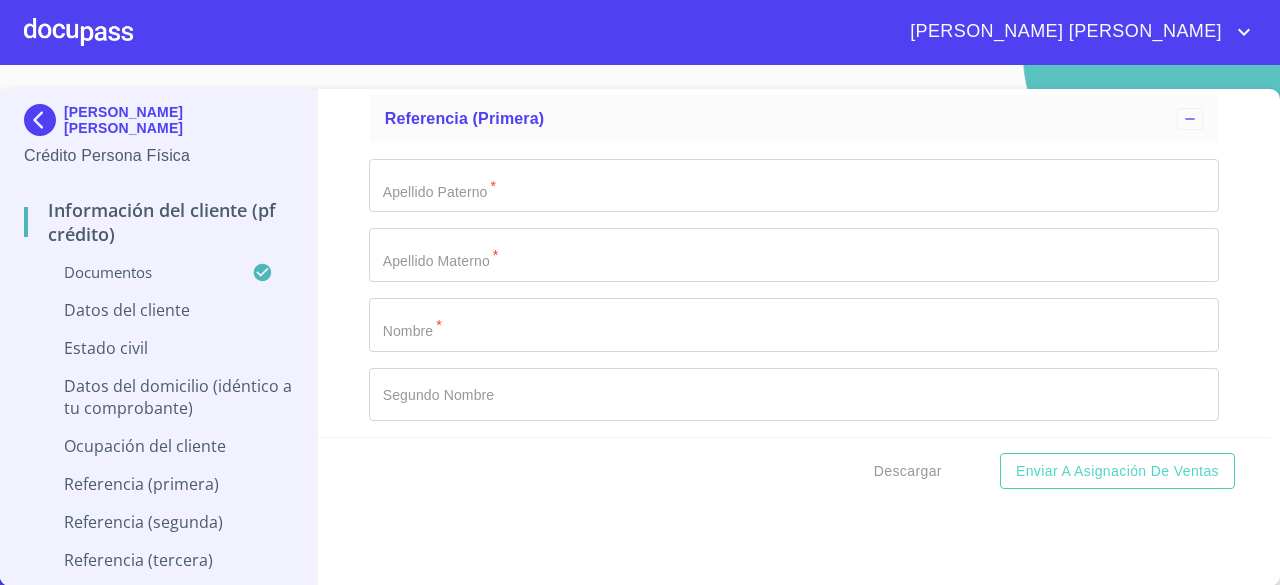 click on "60 meses" at bounding box center (794, -2572) 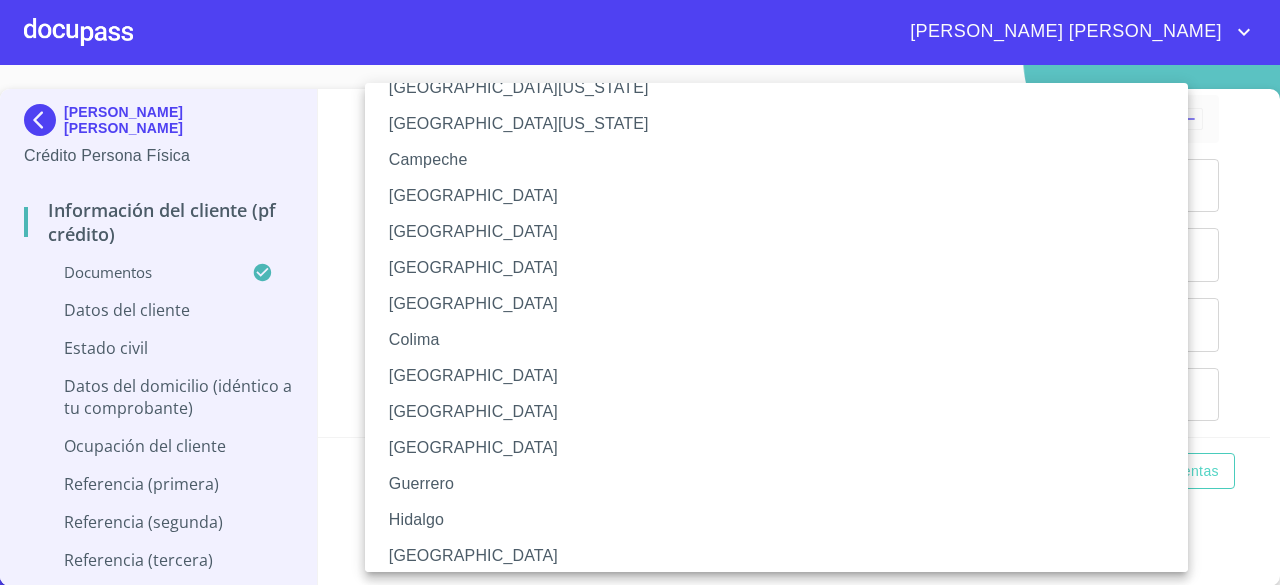 scroll, scrollTop: 100, scrollLeft: 0, axis: vertical 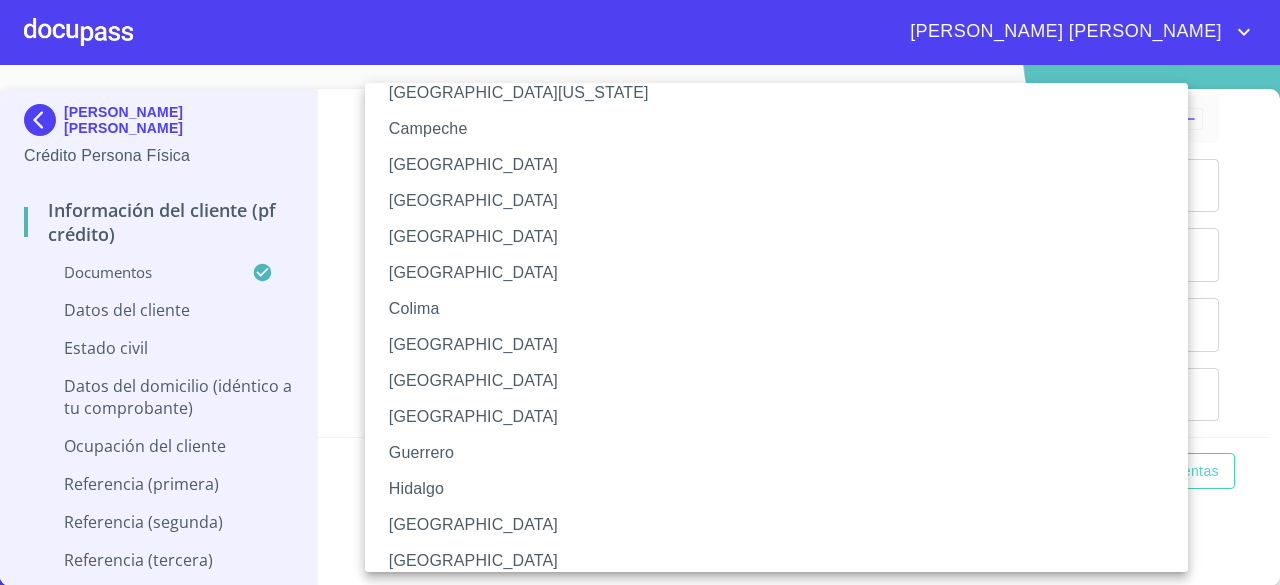 click on "[GEOGRAPHIC_DATA]" at bounding box center [784, 525] 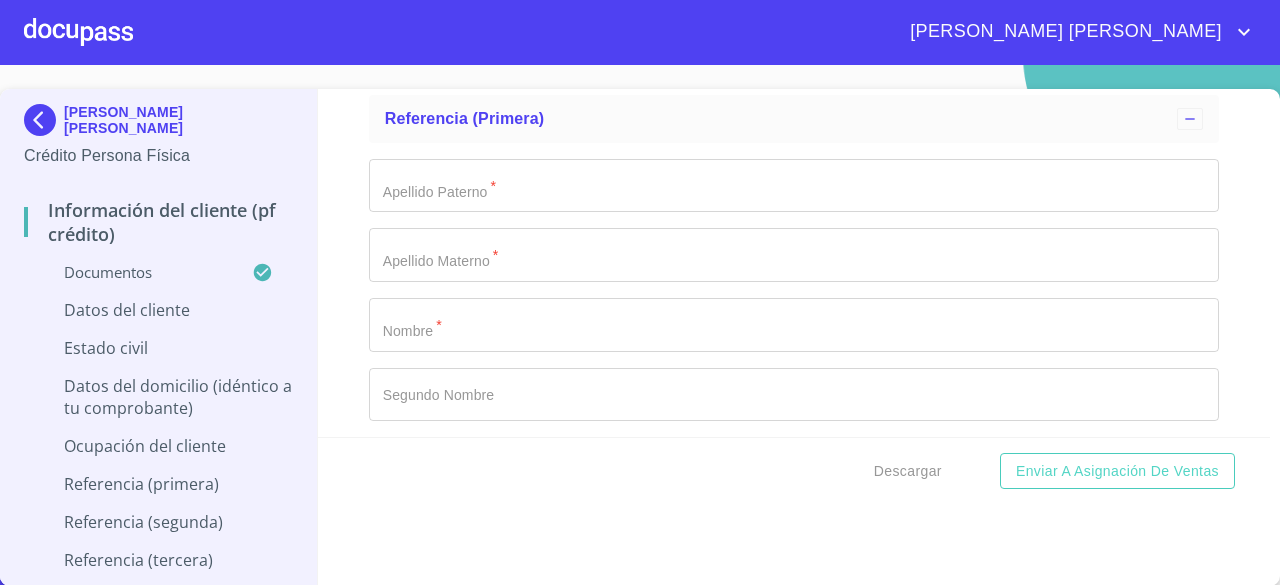 click on "​" at bounding box center (794, -2503) 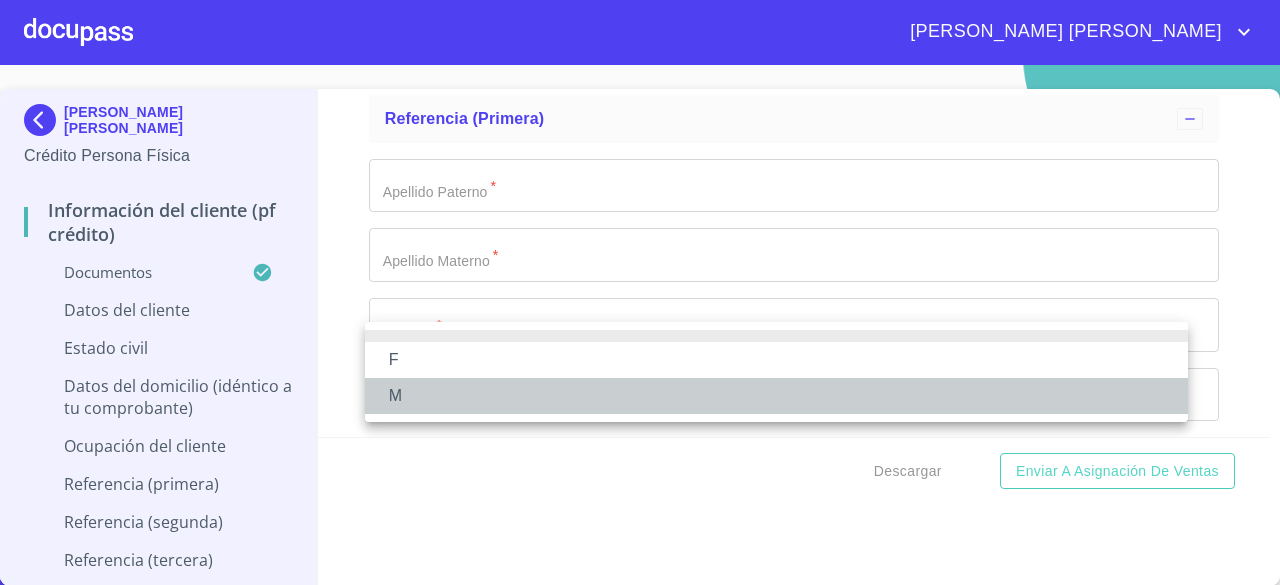 click on "M" at bounding box center (776, 396) 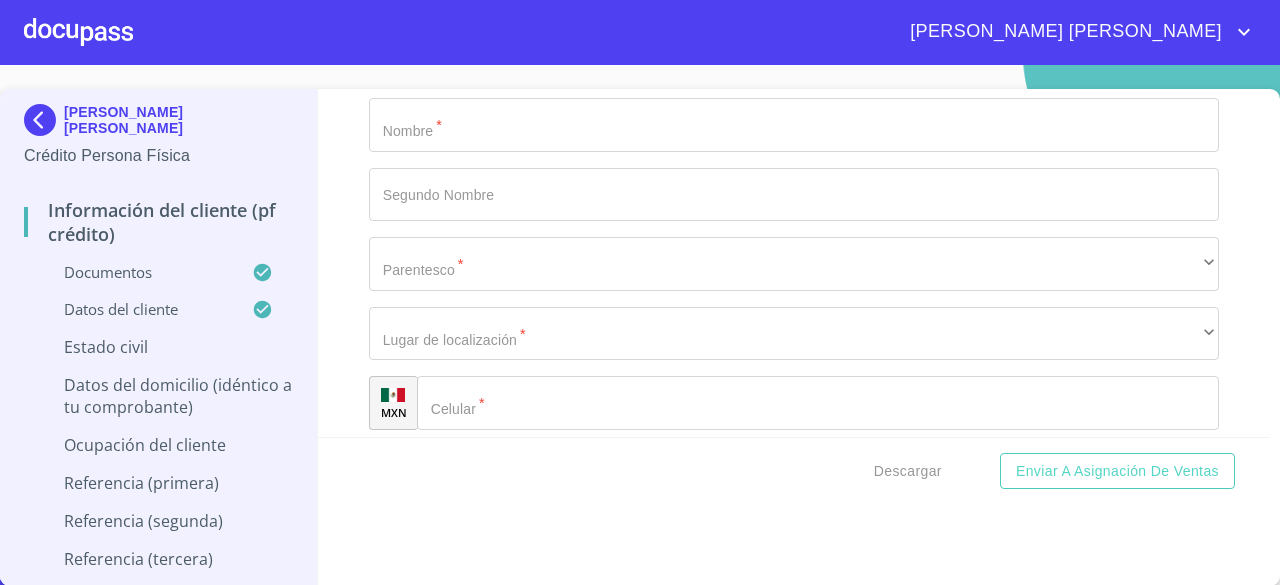 scroll, scrollTop: 7900, scrollLeft: 0, axis: vertical 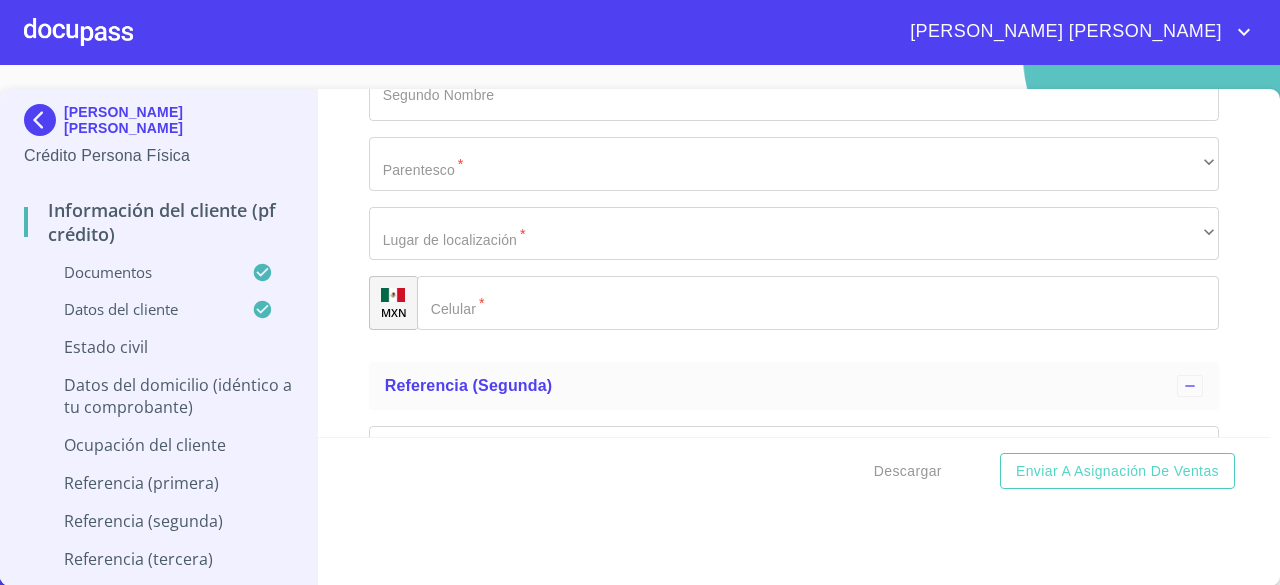 click on "​" at bounding box center (794, -2583) 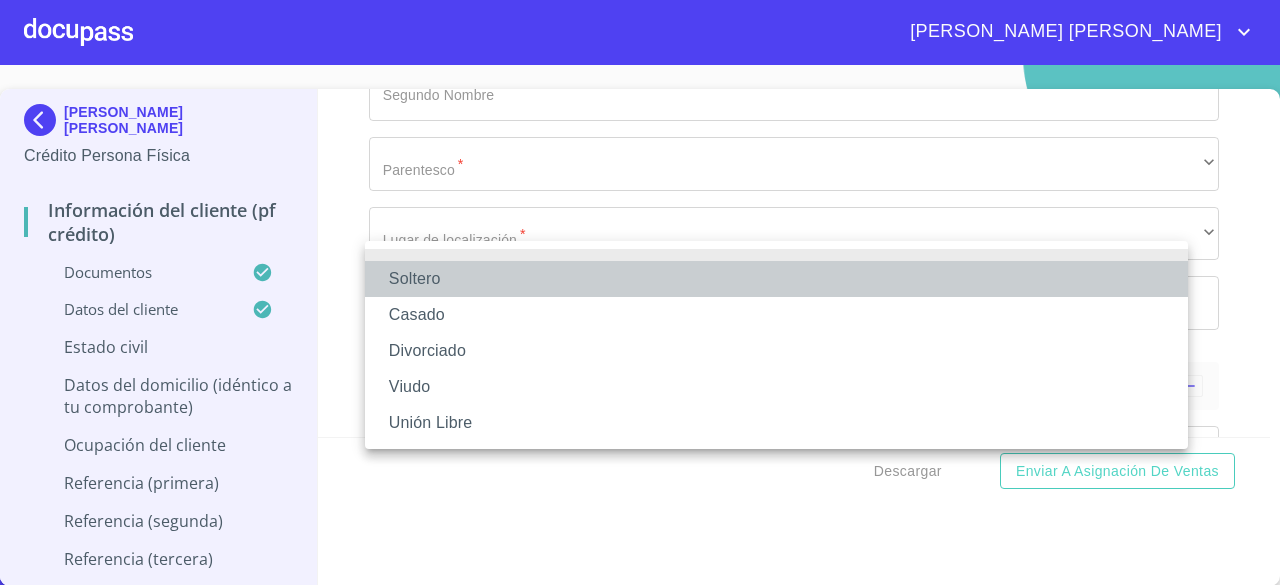 click on "Soltero" at bounding box center (776, 279) 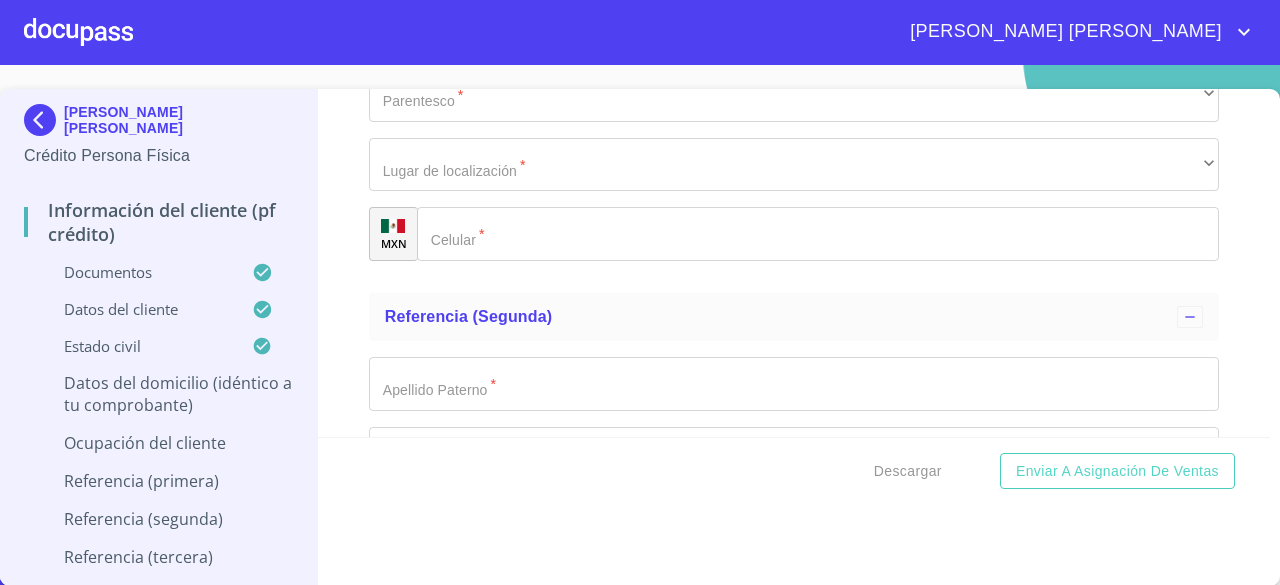 scroll, scrollTop: 8000, scrollLeft: 0, axis: vertical 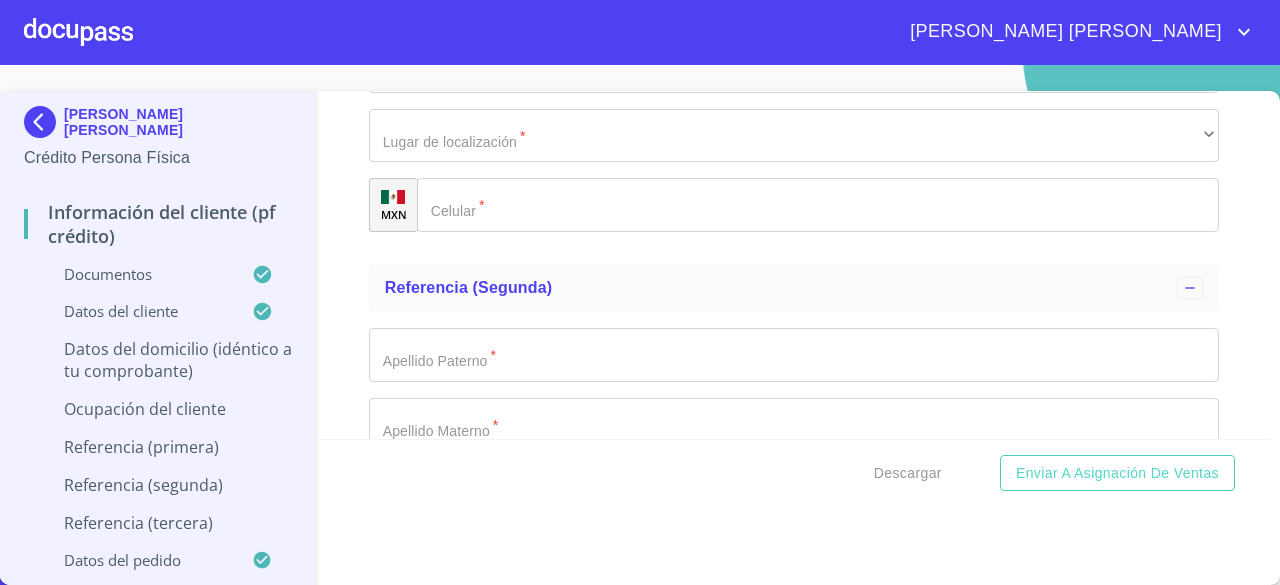 click on "Documento de identificación.   *" at bounding box center (771, -3667) 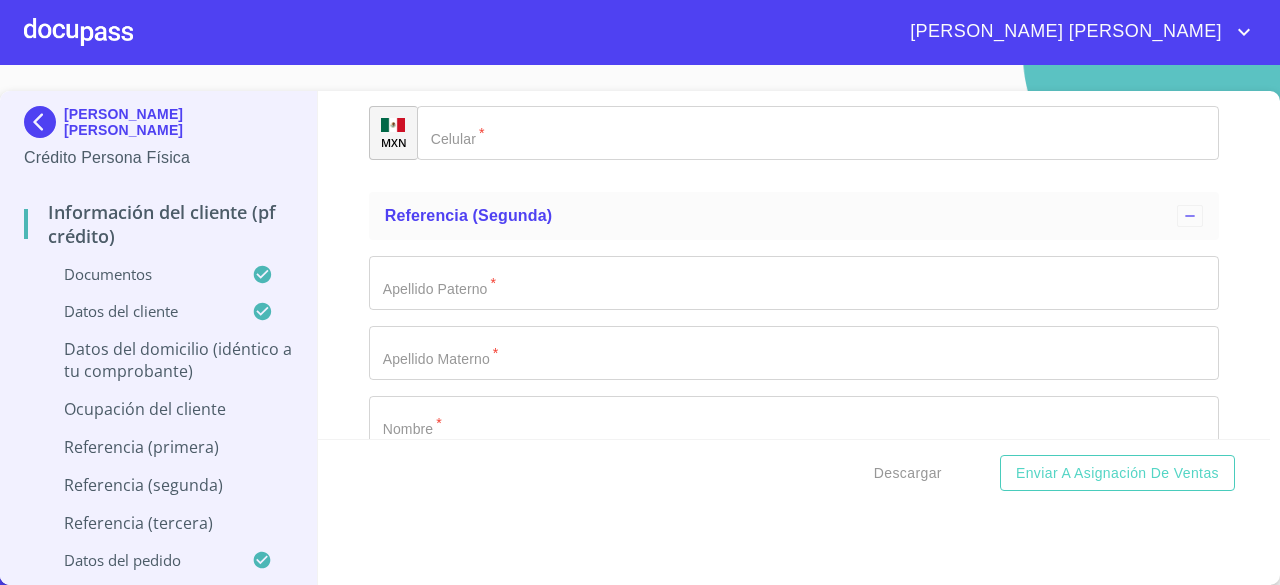 scroll, scrollTop: 8100, scrollLeft: 0, axis: vertical 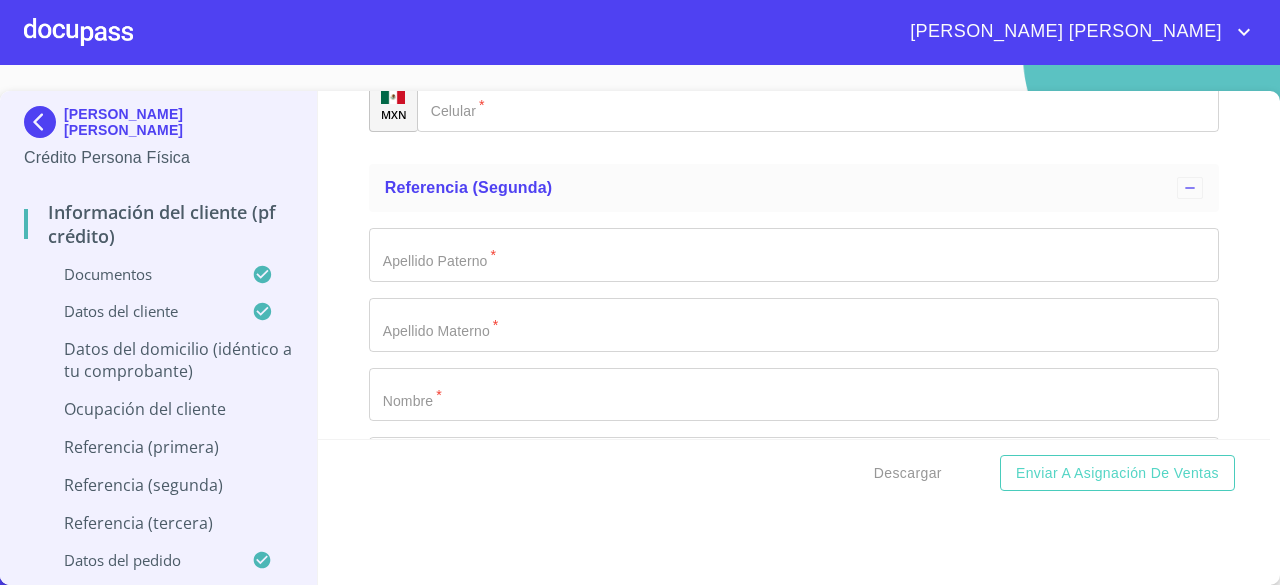 type on "308" 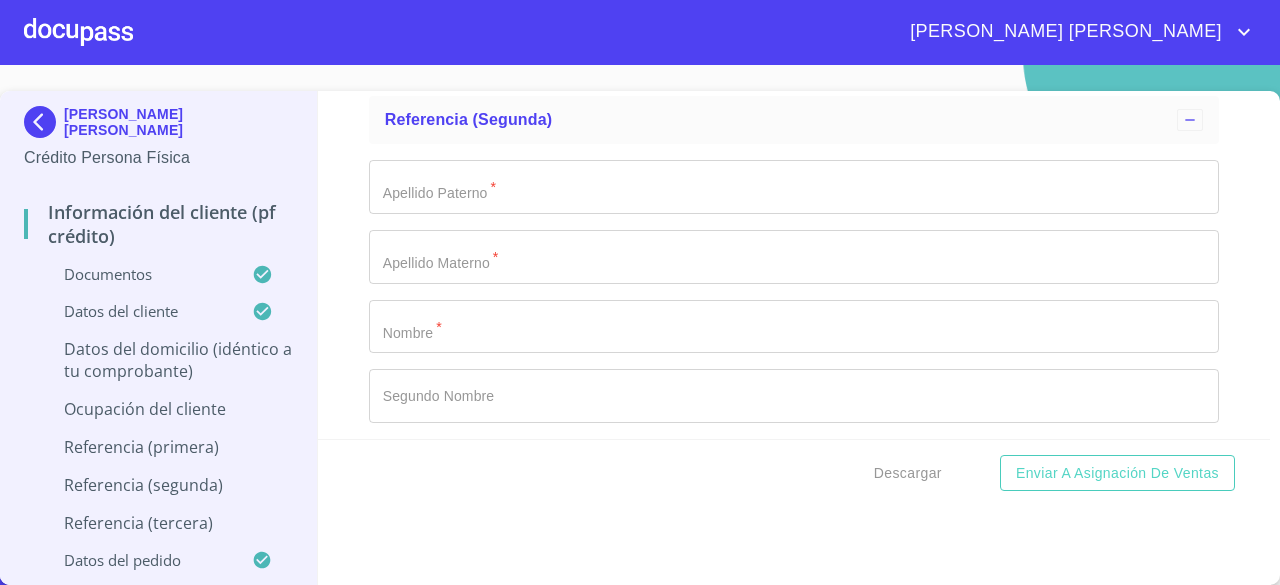 scroll, scrollTop: 8200, scrollLeft: 0, axis: vertical 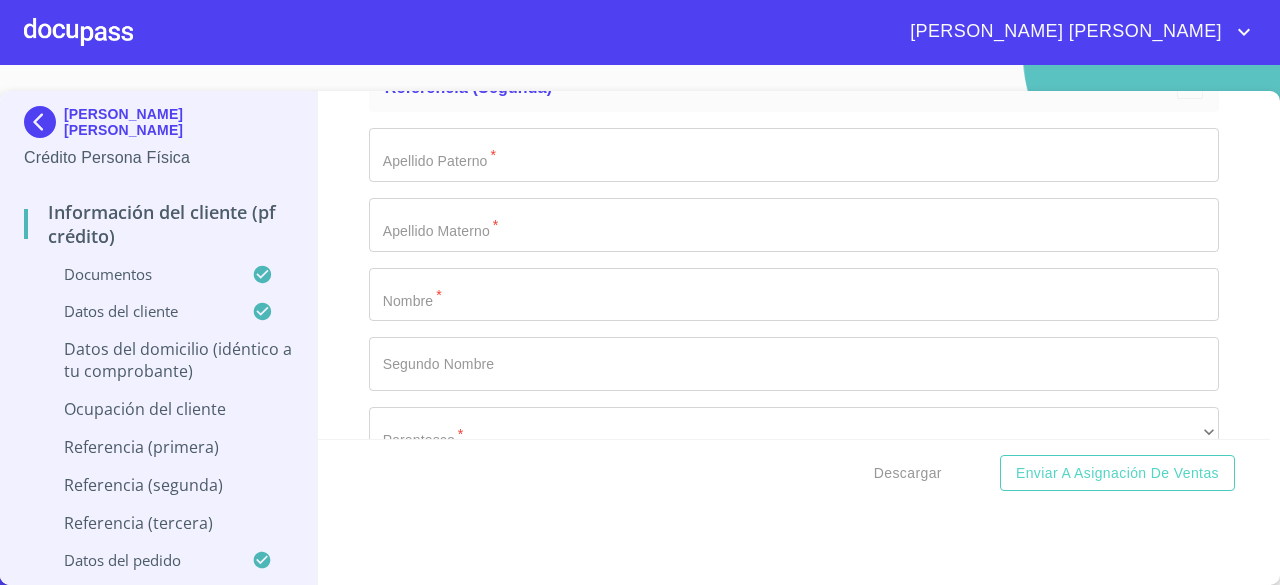 type on "CERRO LA TURBINA" 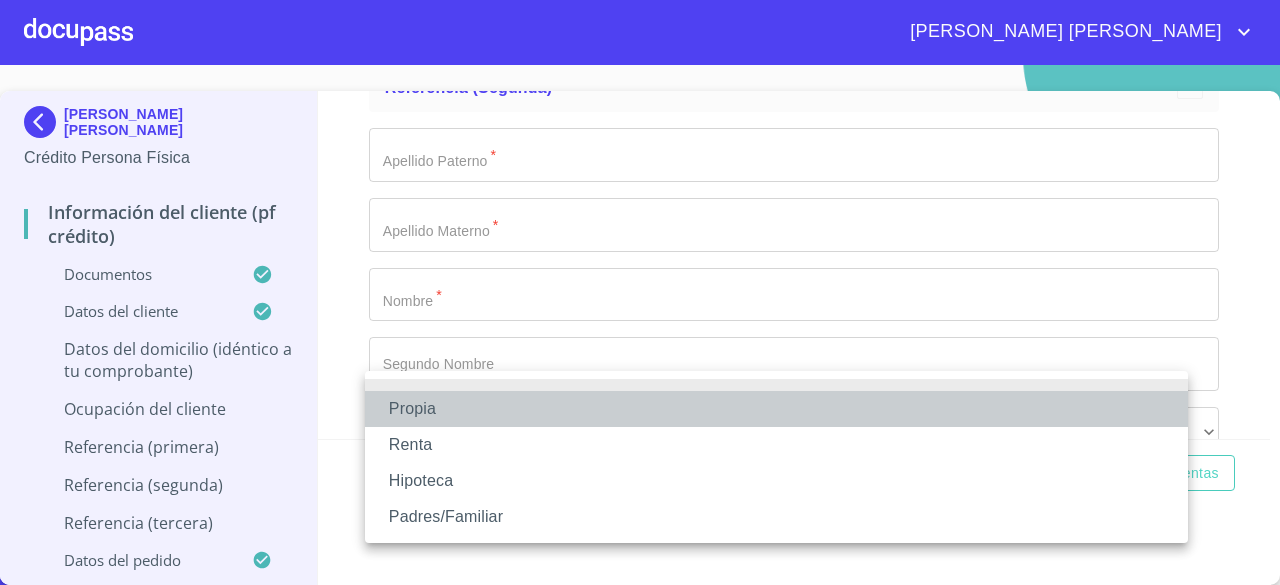 click on "Propia" at bounding box center (776, 409) 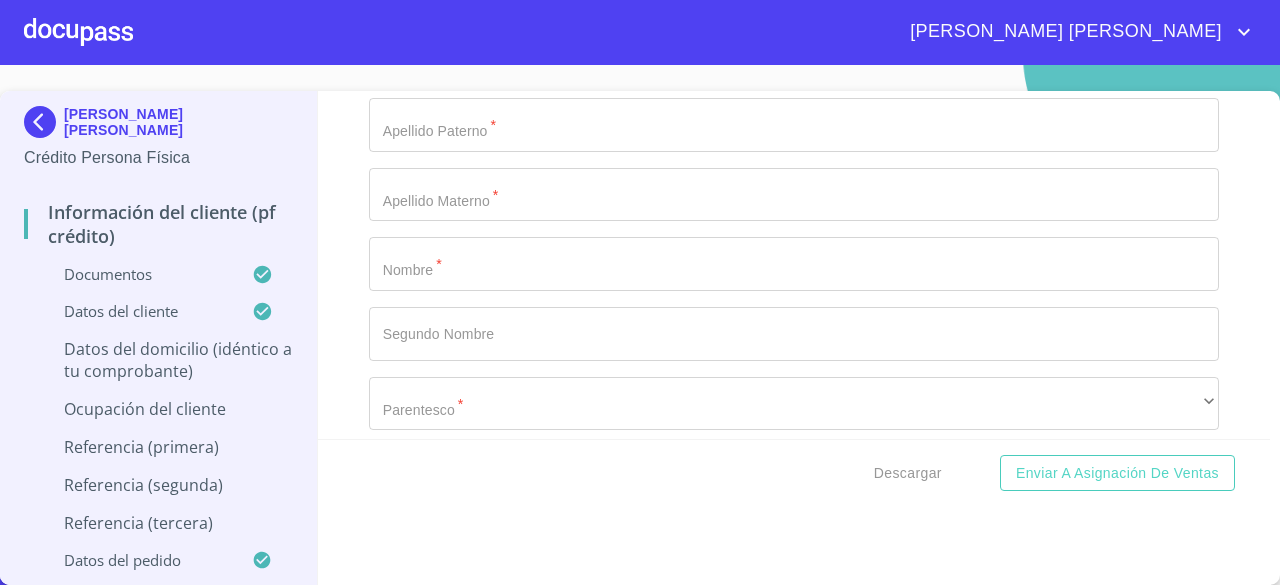 scroll, scrollTop: 8400, scrollLeft: 0, axis: vertical 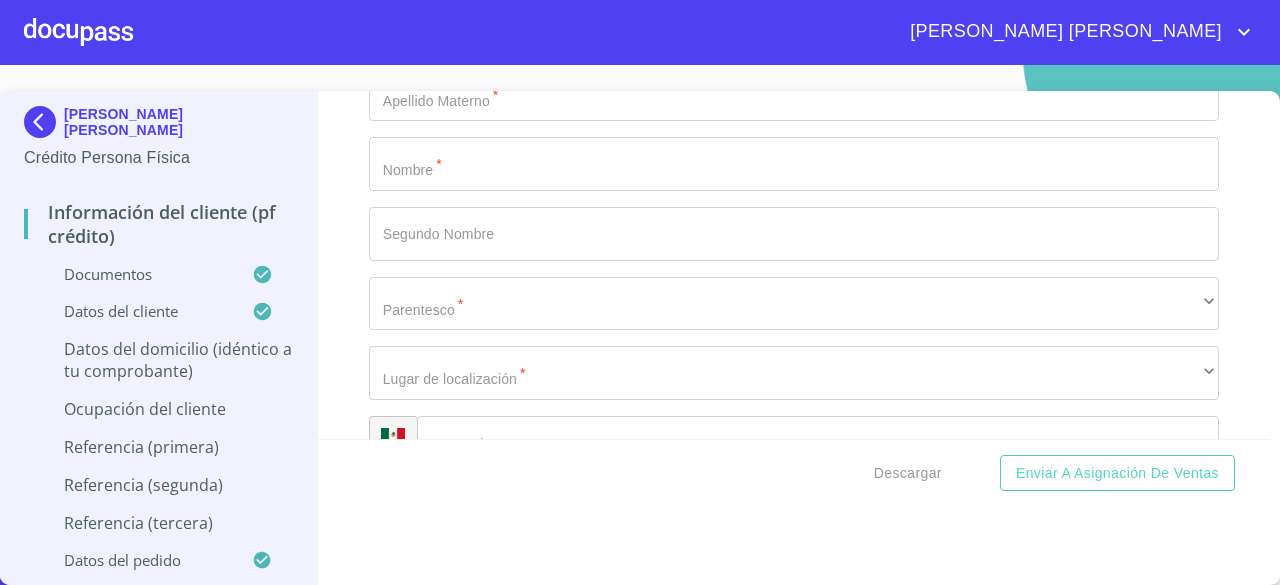 click on "Documento de identificación.   *" at bounding box center [771, -4067] 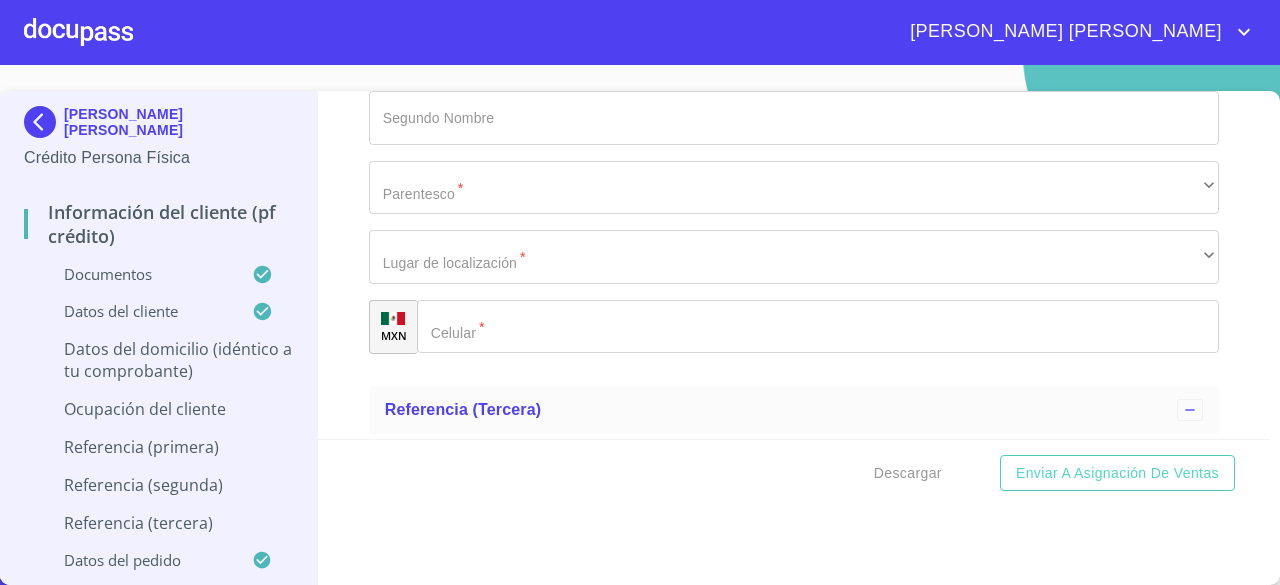 scroll, scrollTop: 8600, scrollLeft: 0, axis: vertical 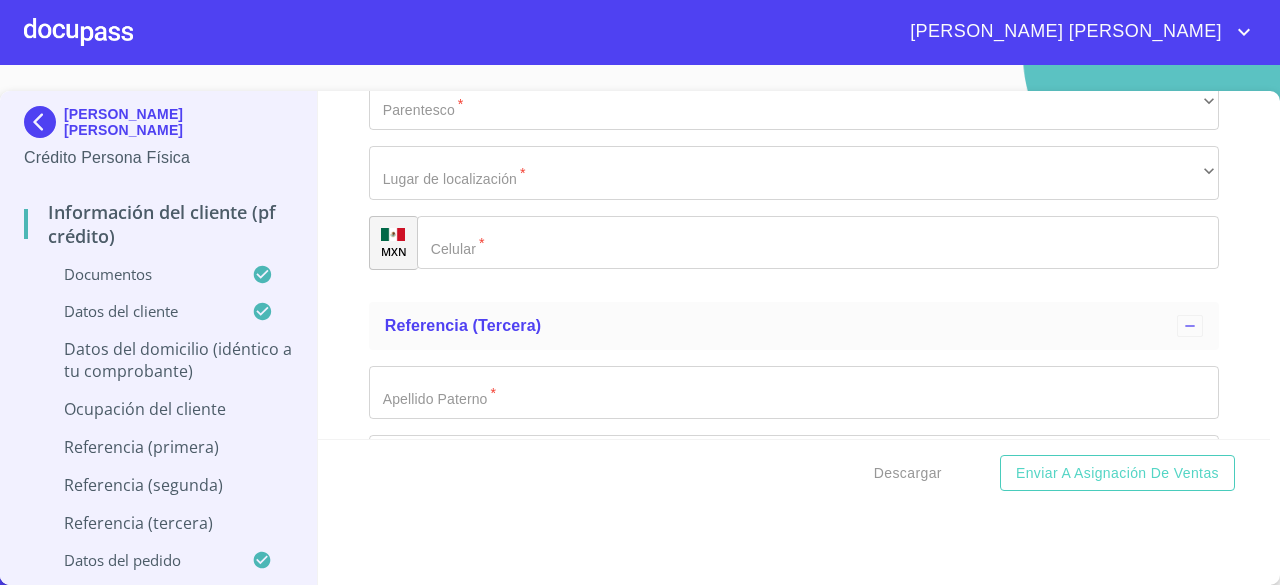 click on "Documento de identificación.   *" at bounding box center (771, -4267) 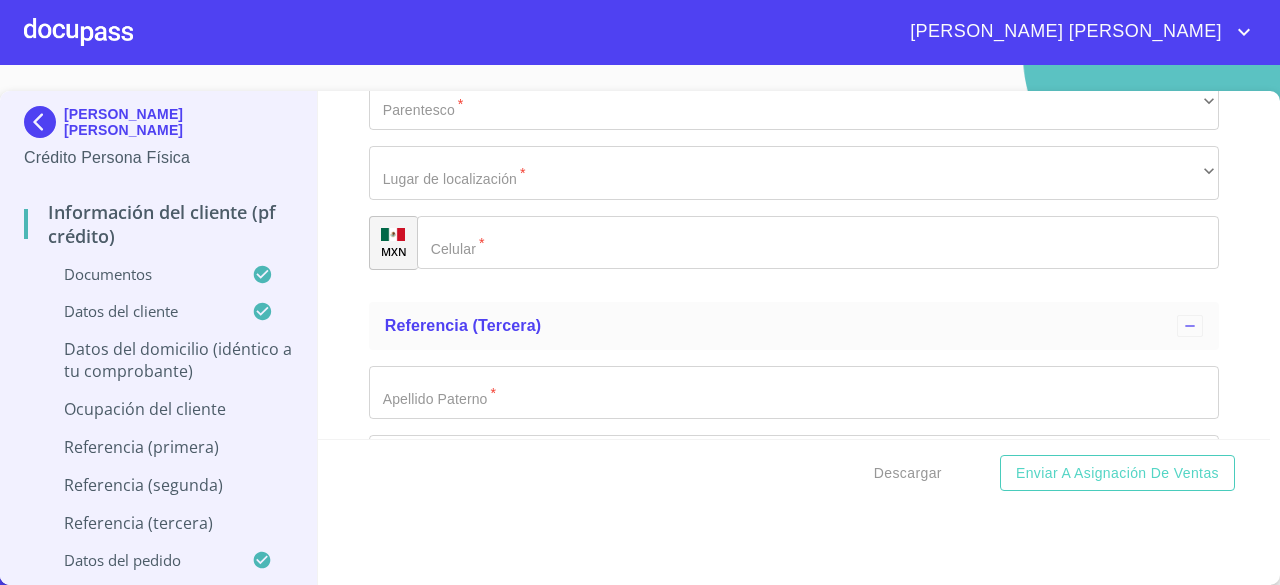 click on "​" at bounding box center [794, -2505] 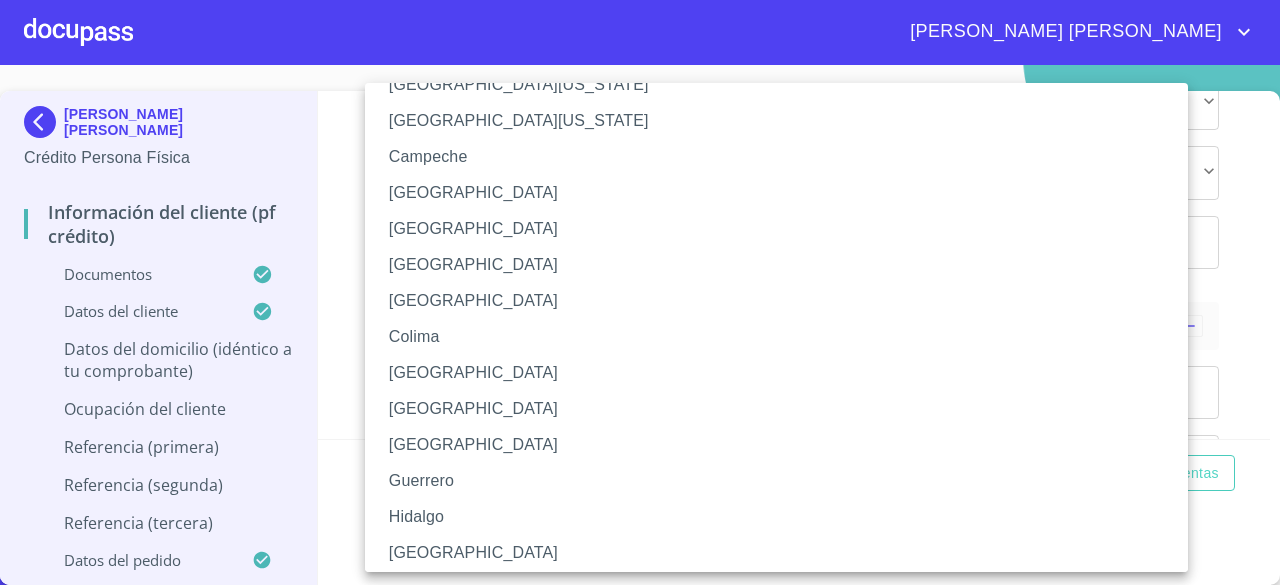 scroll, scrollTop: 100, scrollLeft: 0, axis: vertical 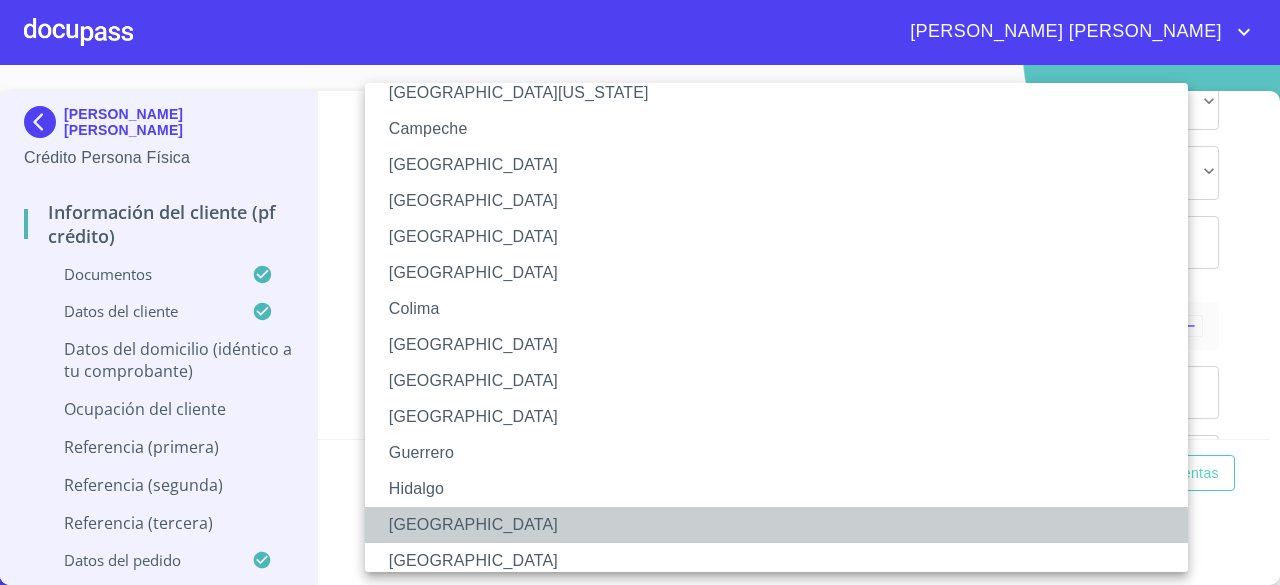 click on "[GEOGRAPHIC_DATA]" at bounding box center (784, 525) 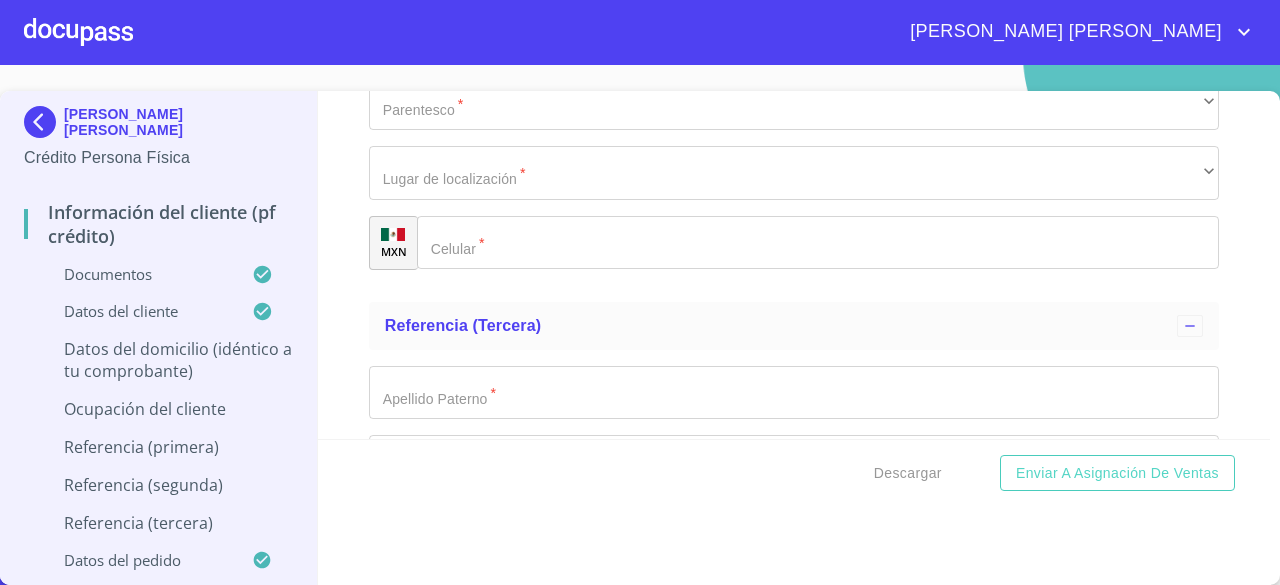 click on "Documento de identificación.   *" at bounding box center [794, -2435] 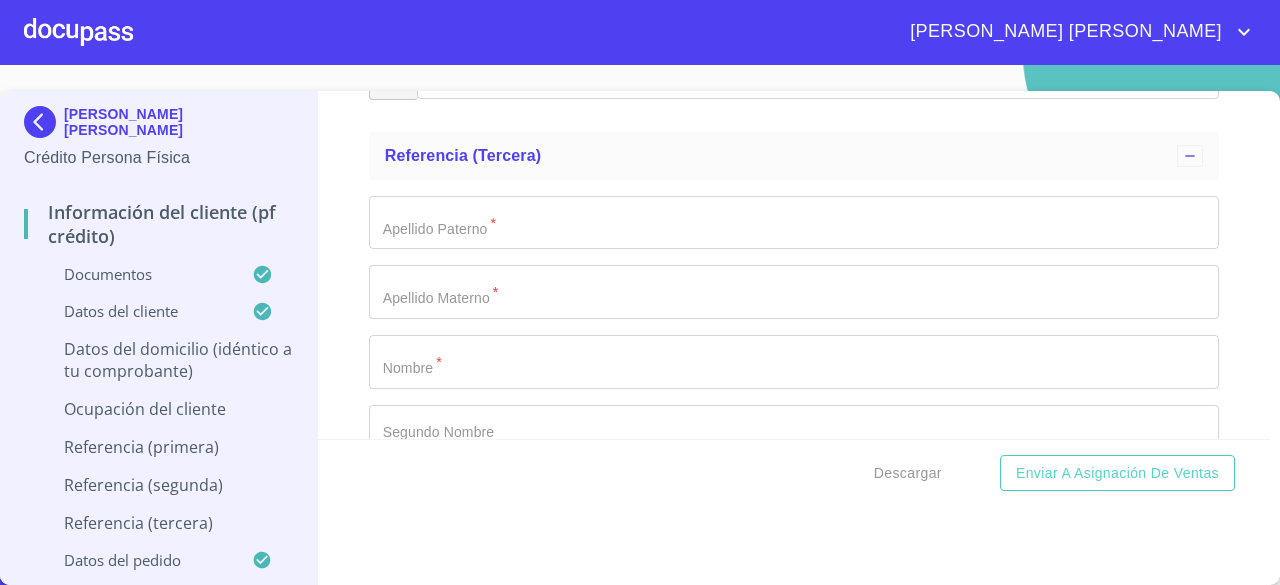 scroll, scrollTop: 8800, scrollLeft: 0, axis: vertical 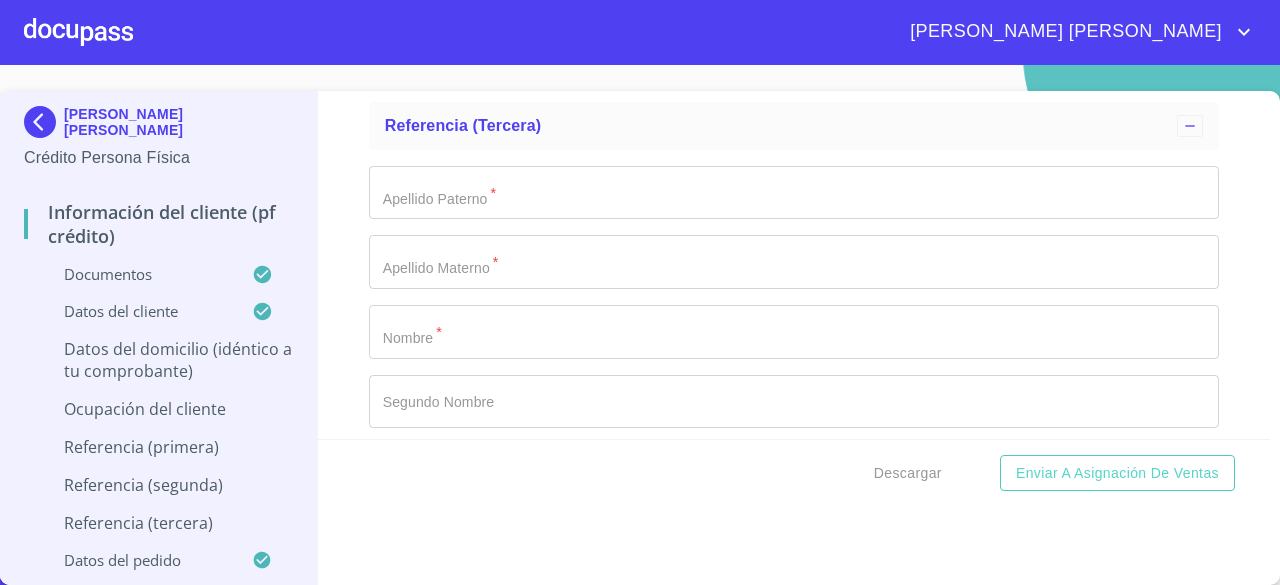 type on "45653" 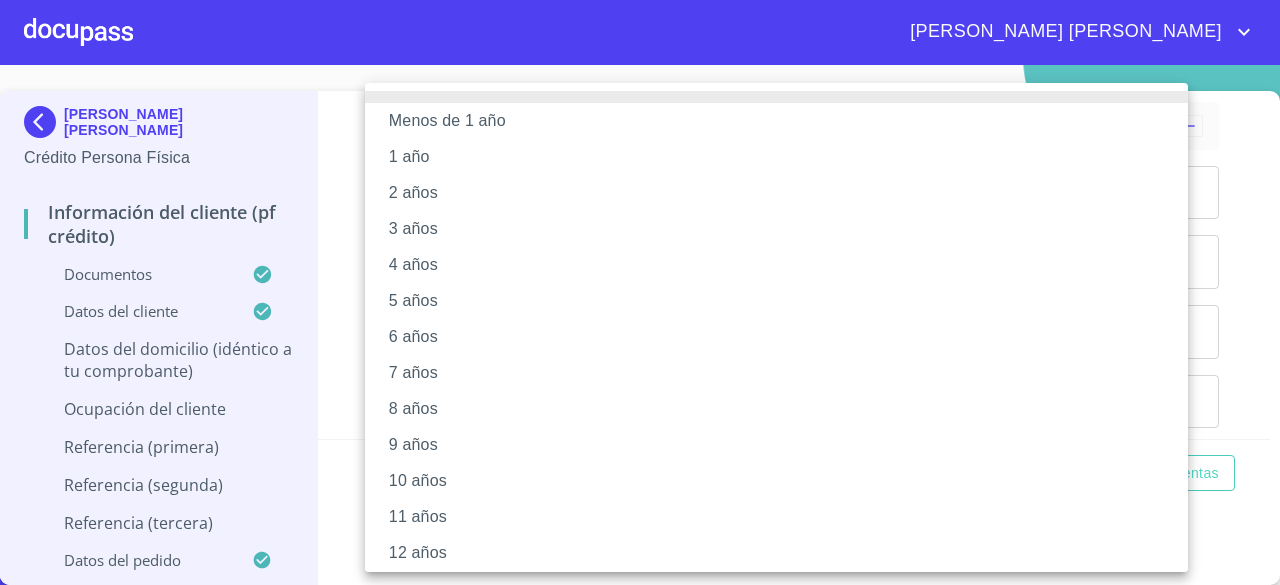 click on "10 años" at bounding box center [784, 481] 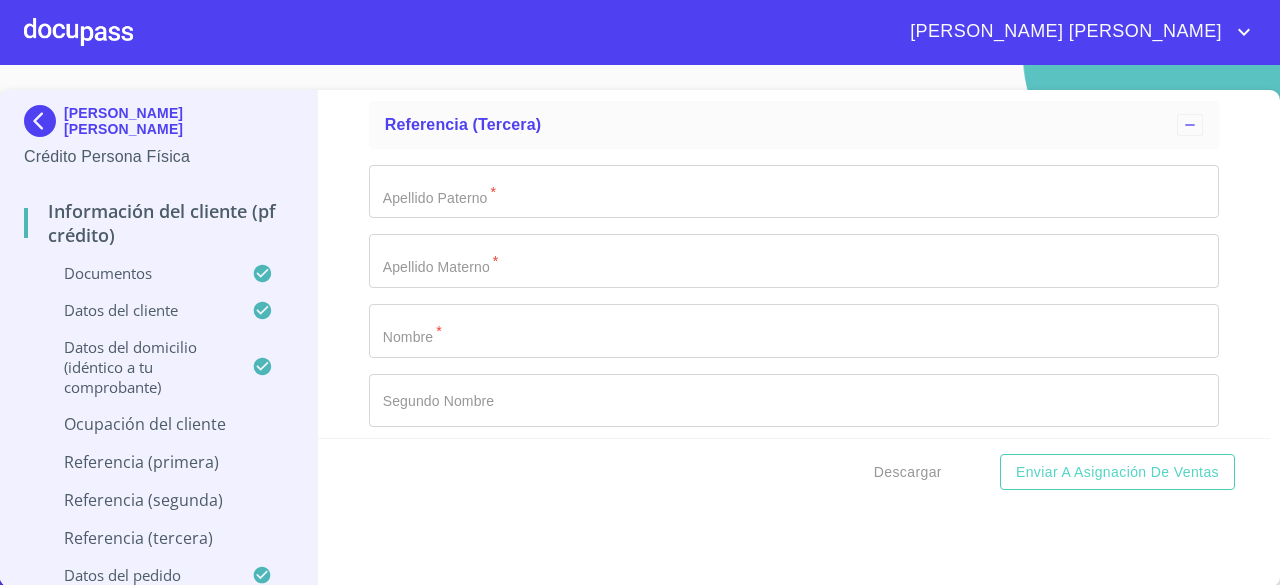 scroll, scrollTop: 24, scrollLeft: 0, axis: vertical 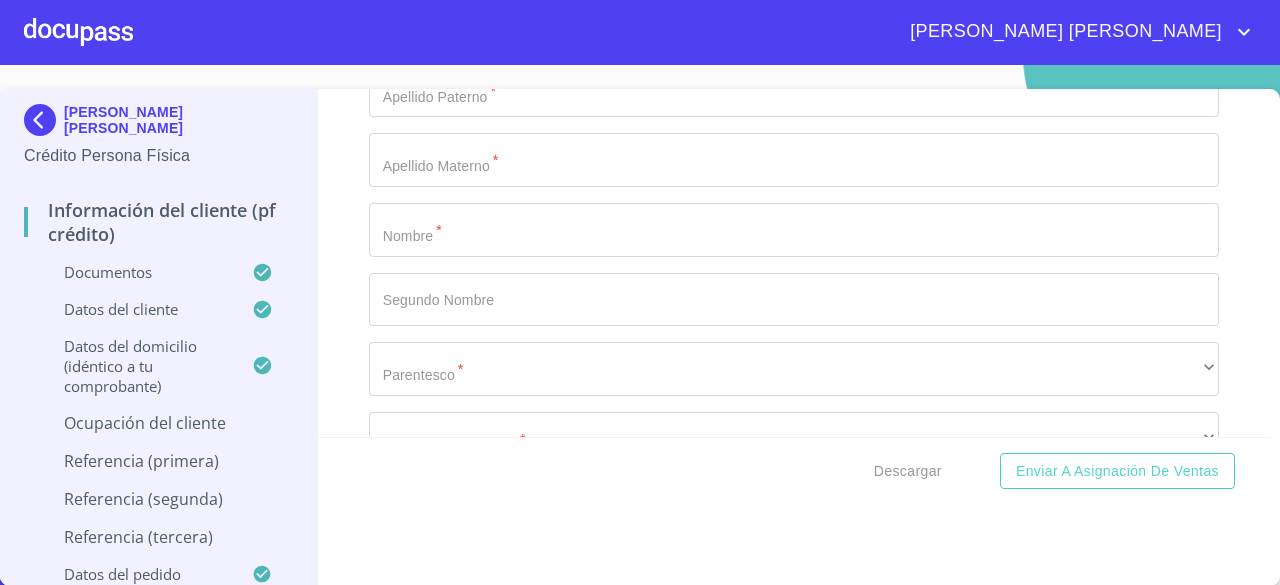 click on "​" at bounding box center [794, -2518] 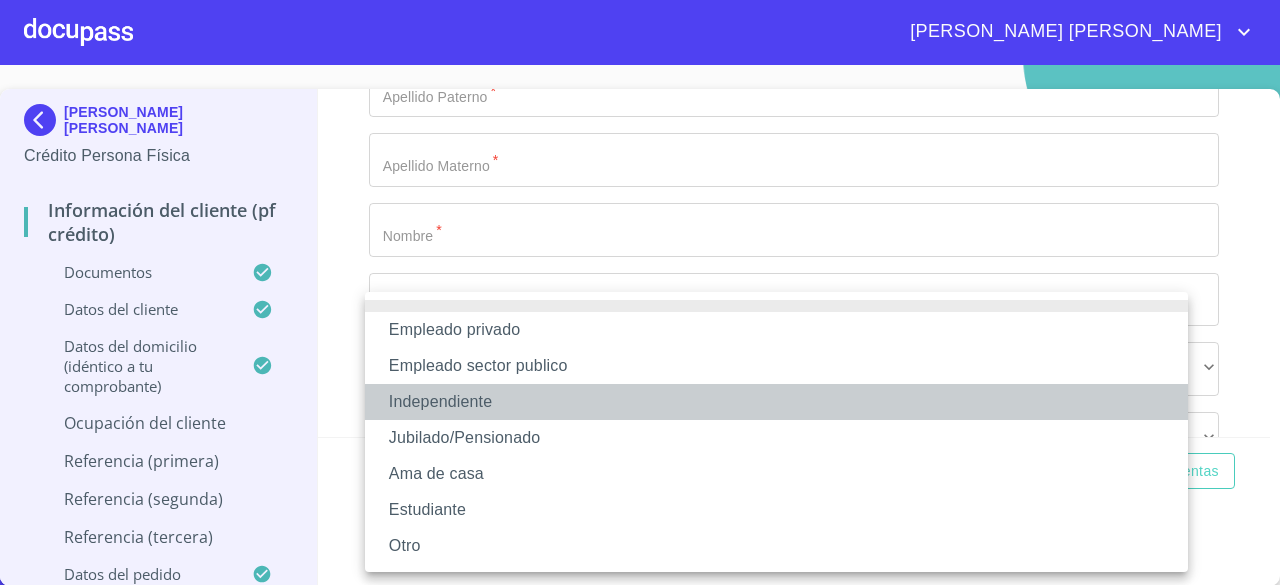 click on "Independiente" at bounding box center [776, 402] 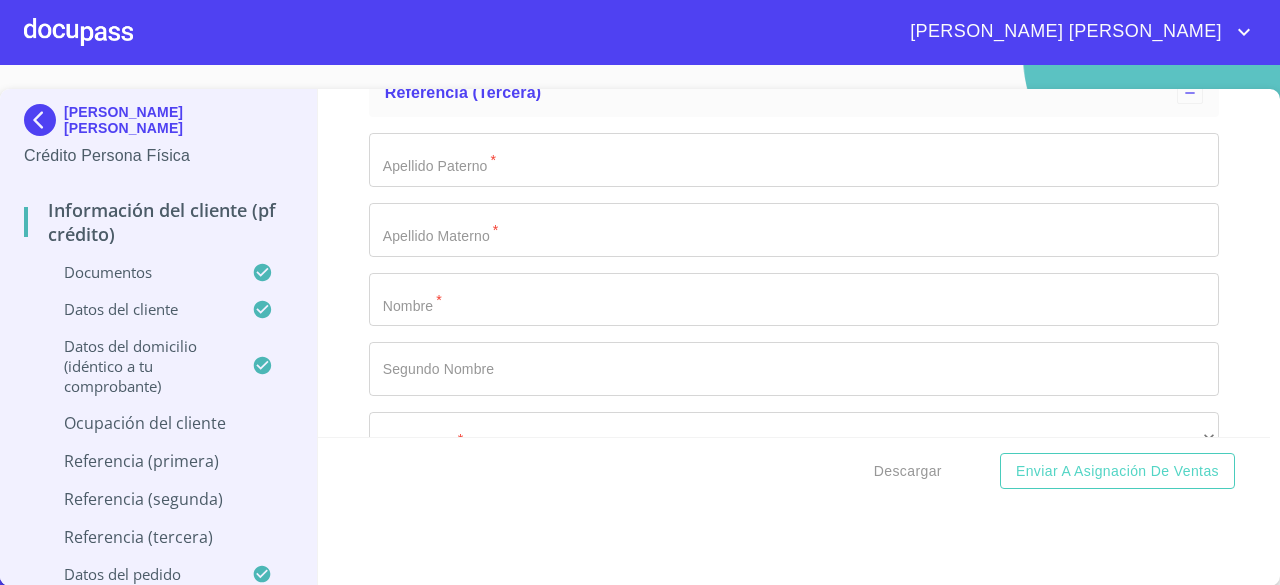 click on "Documento de identificación.   *" at bounding box center (771, -4569) 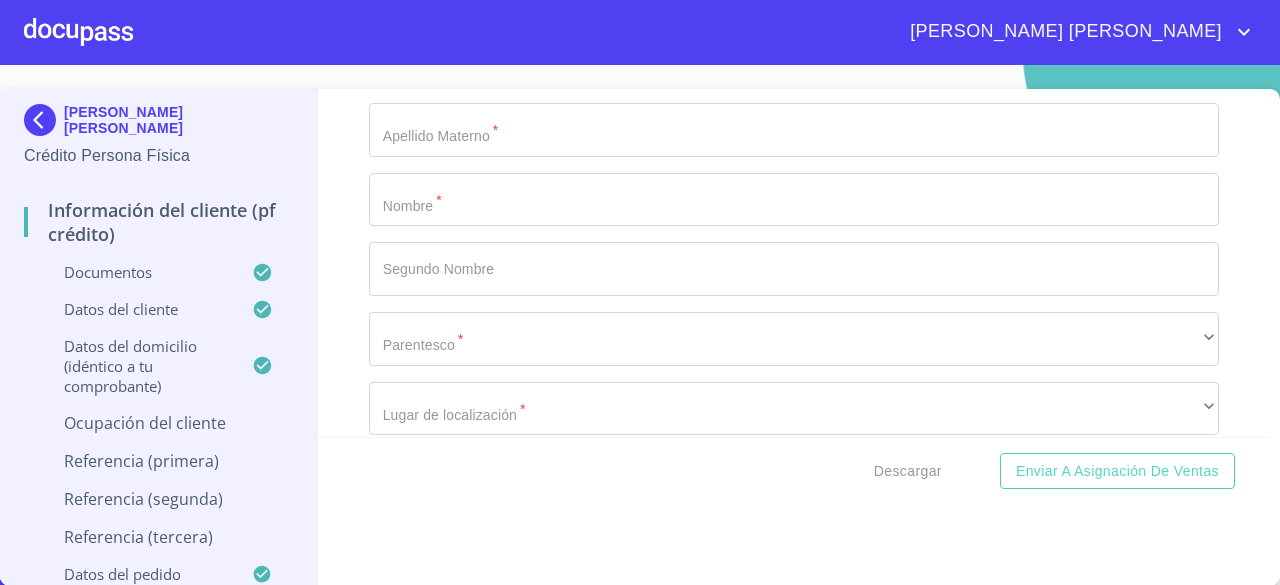 scroll, scrollTop: 9100, scrollLeft: 0, axis: vertical 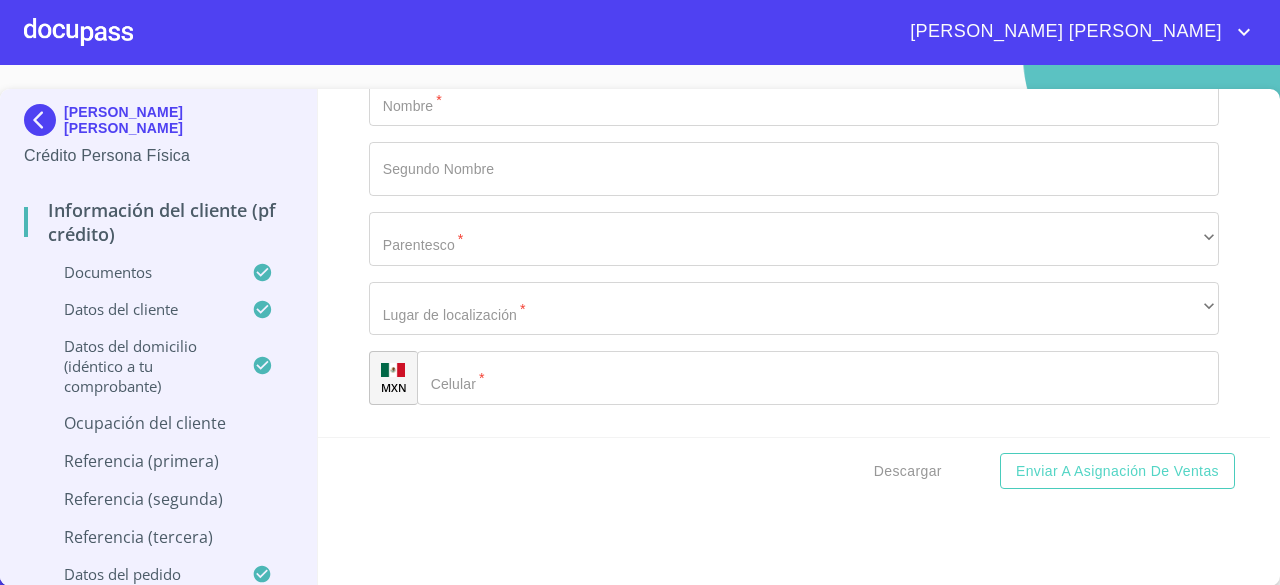 type on "TRANPORTES" 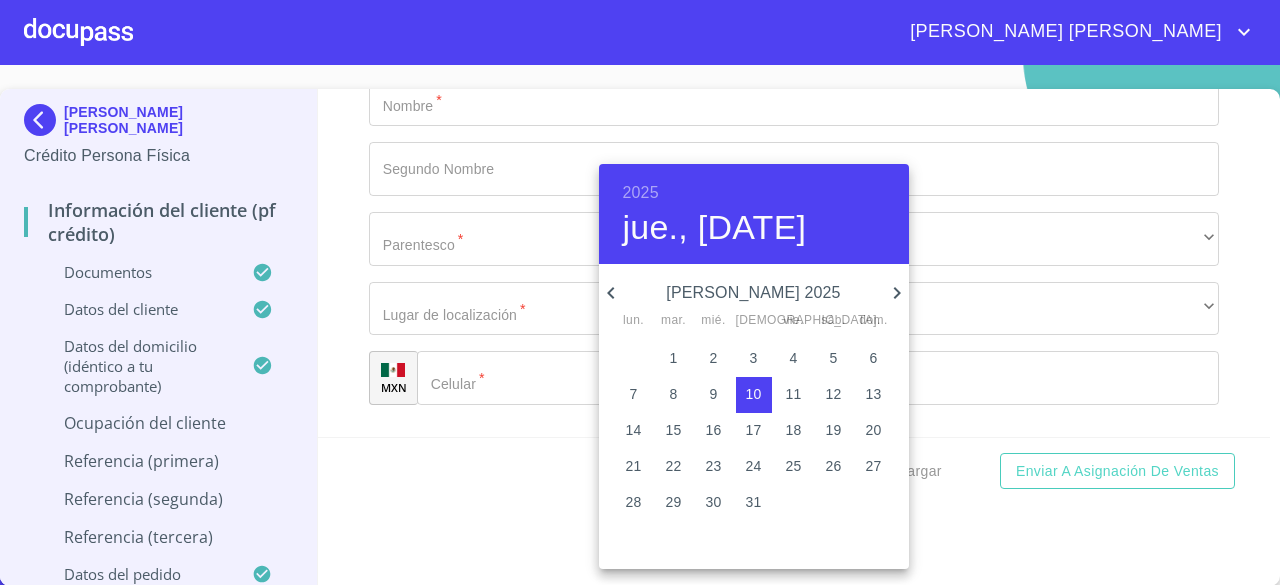 click on "2025" at bounding box center [641, 193] 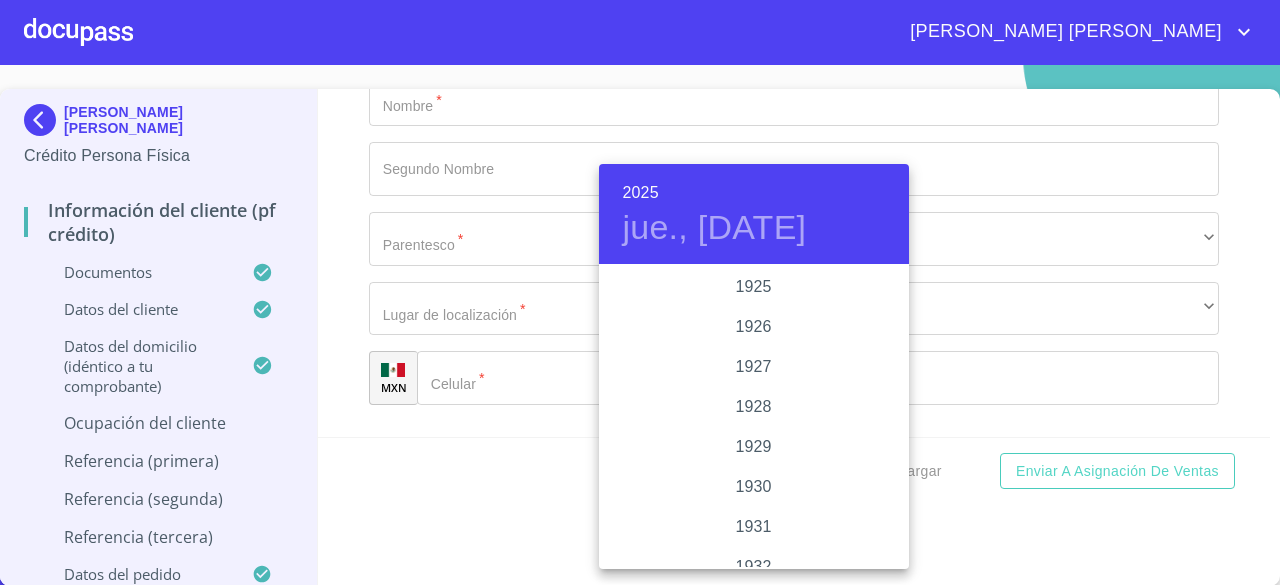 scroll, scrollTop: 3880, scrollLeft: 0, axis: vertical 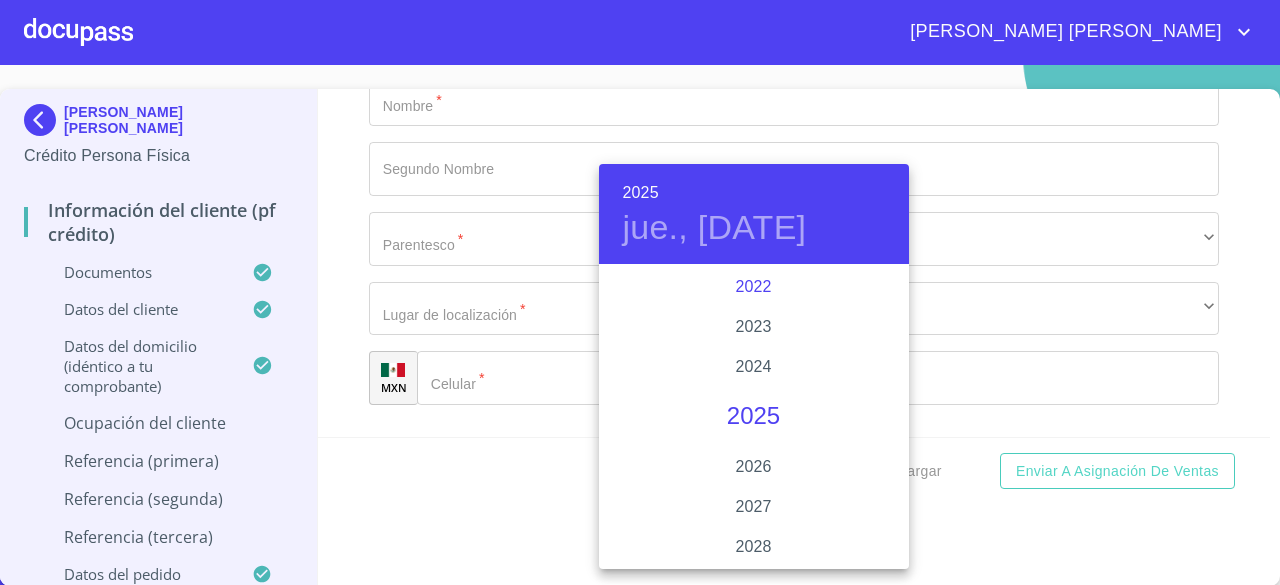 click on "2022" at bounding box center [754, 287] 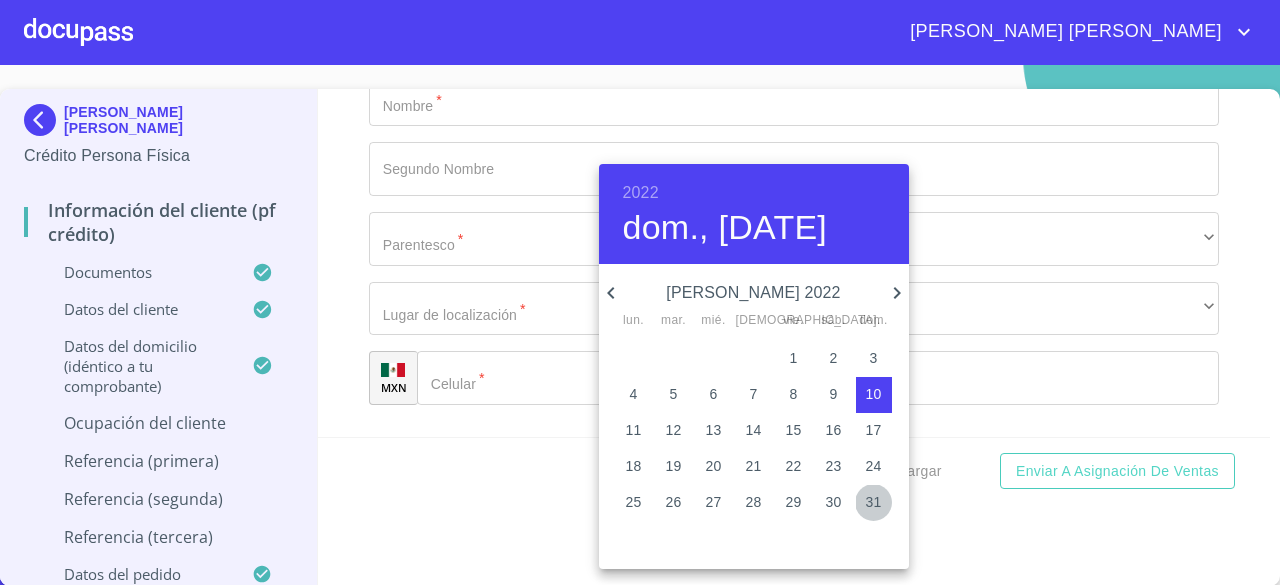 click on "31" at bounding box center (874, 502) 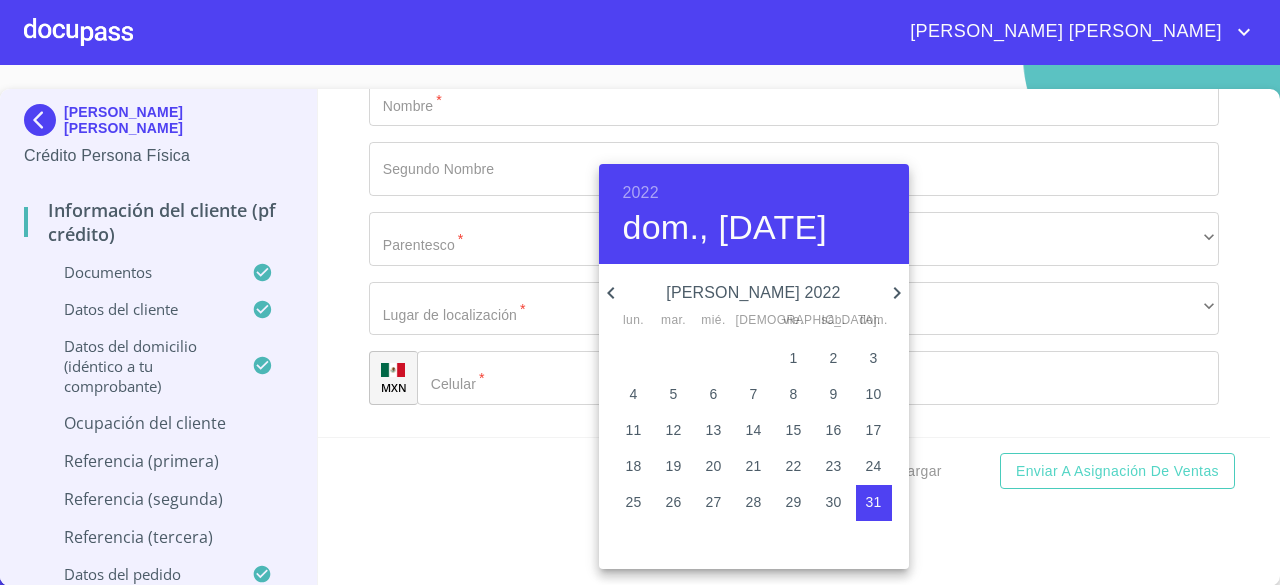click at bounding box center [640, 292] 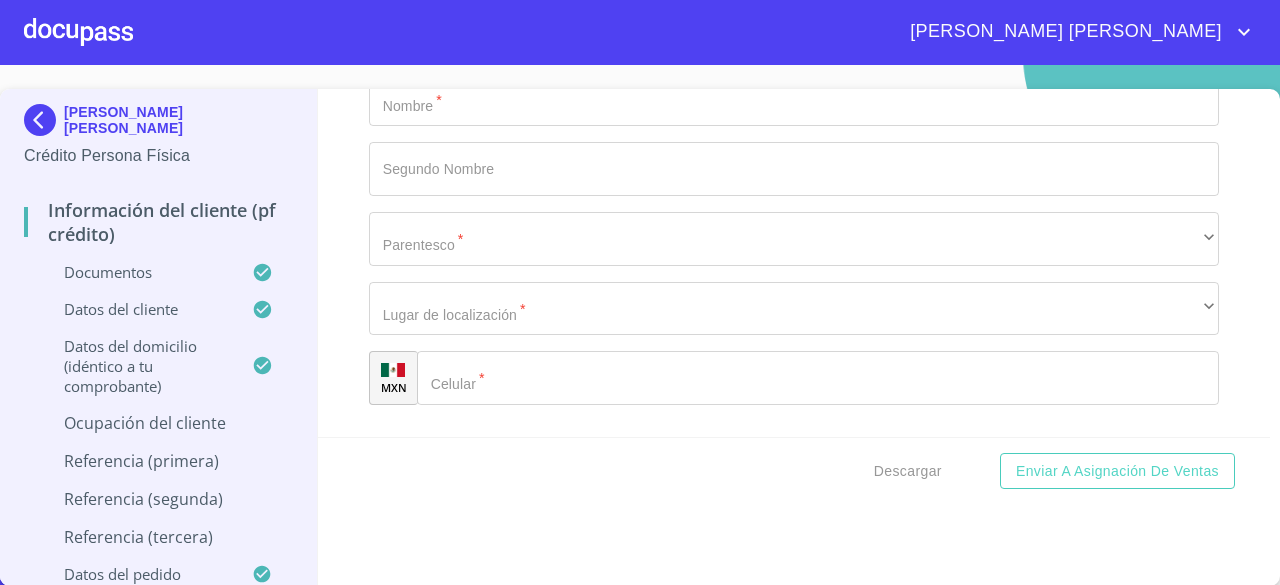 click on "Documento de identificación.   *" at bounding box center [794, -2509] 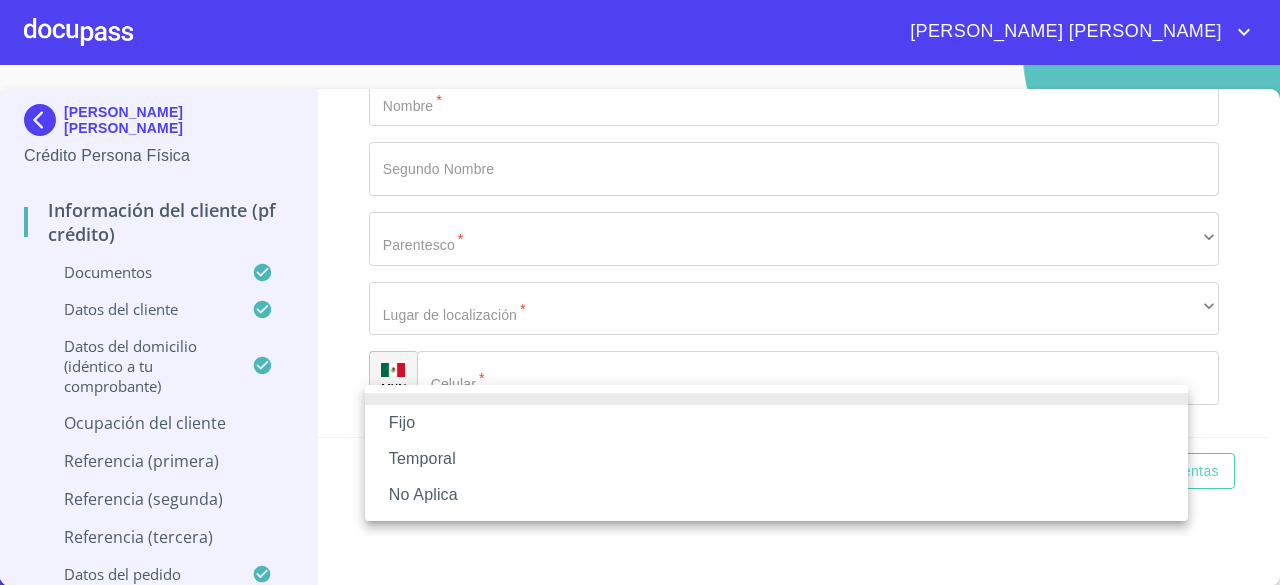 click on "No Aplica" at bounding box center (776, 495) 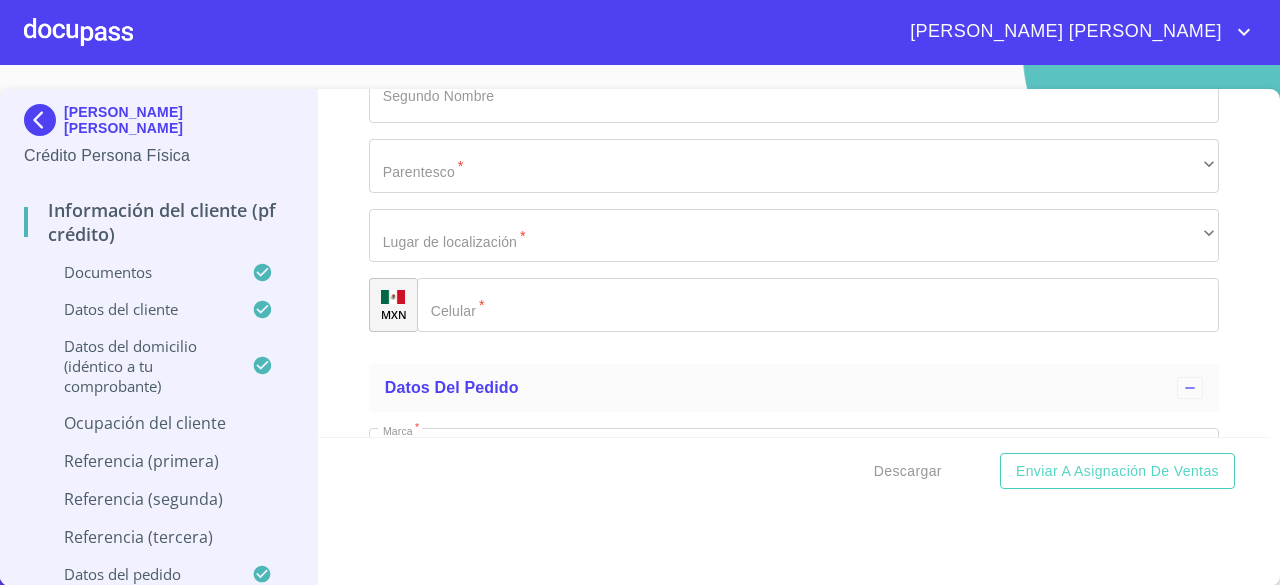 scroll, scrollTop: 9200, scrollLeft: 0, axis: vertical 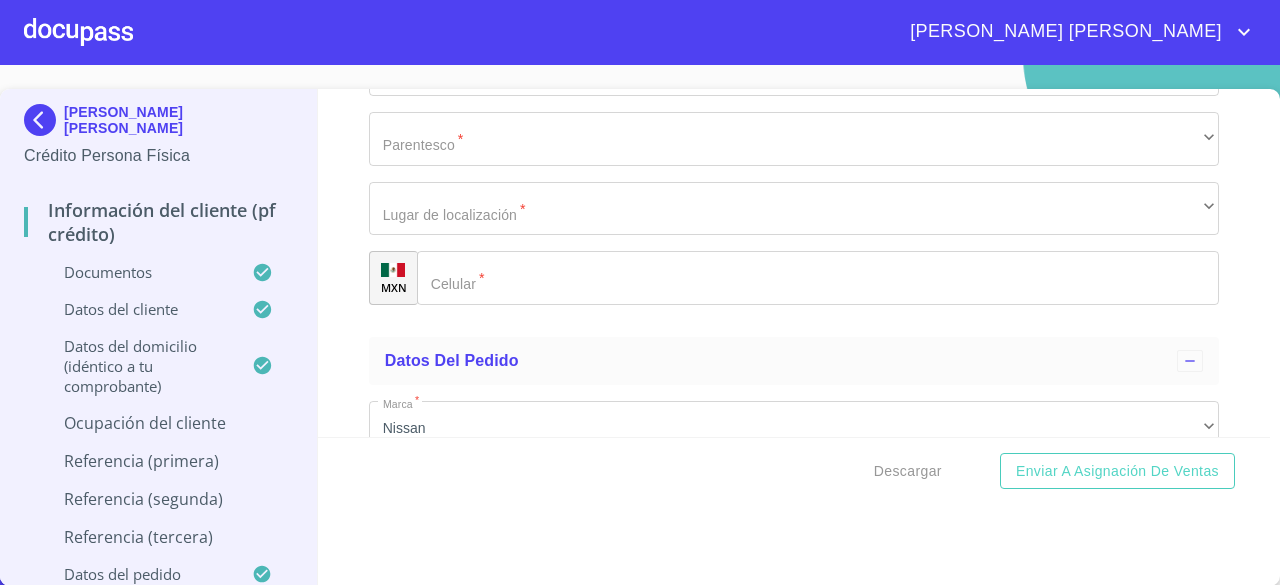 click on "Documento de identificación.   *" at bounding box center [771, -4869] 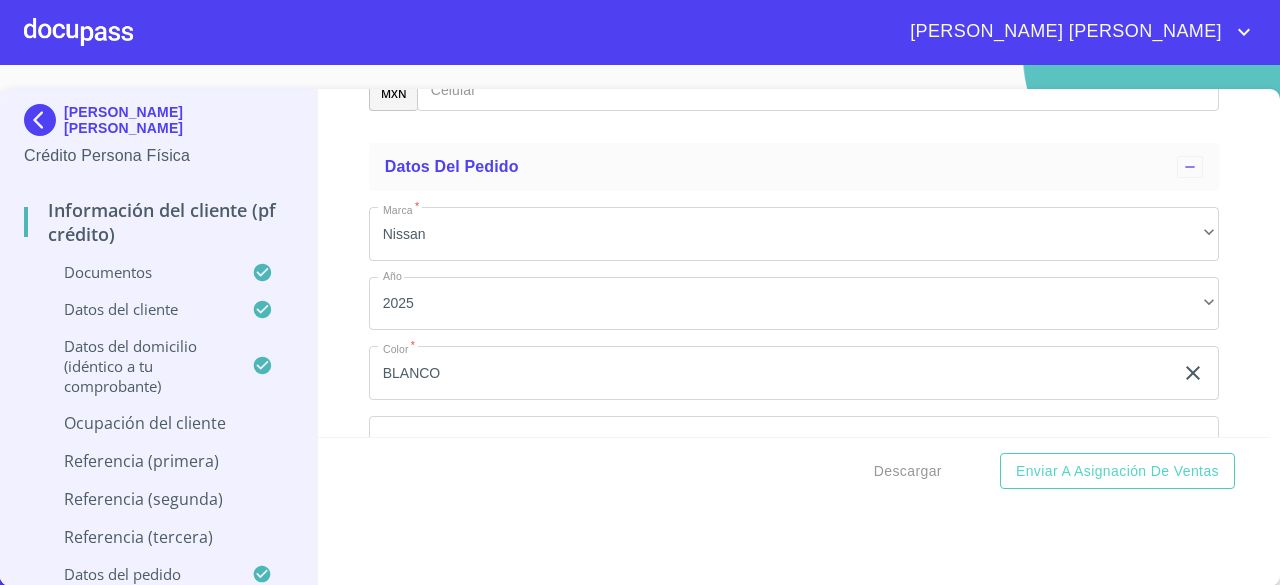 scroll, scrollTop: 9400, scrollLeft: 0, axis: vertical 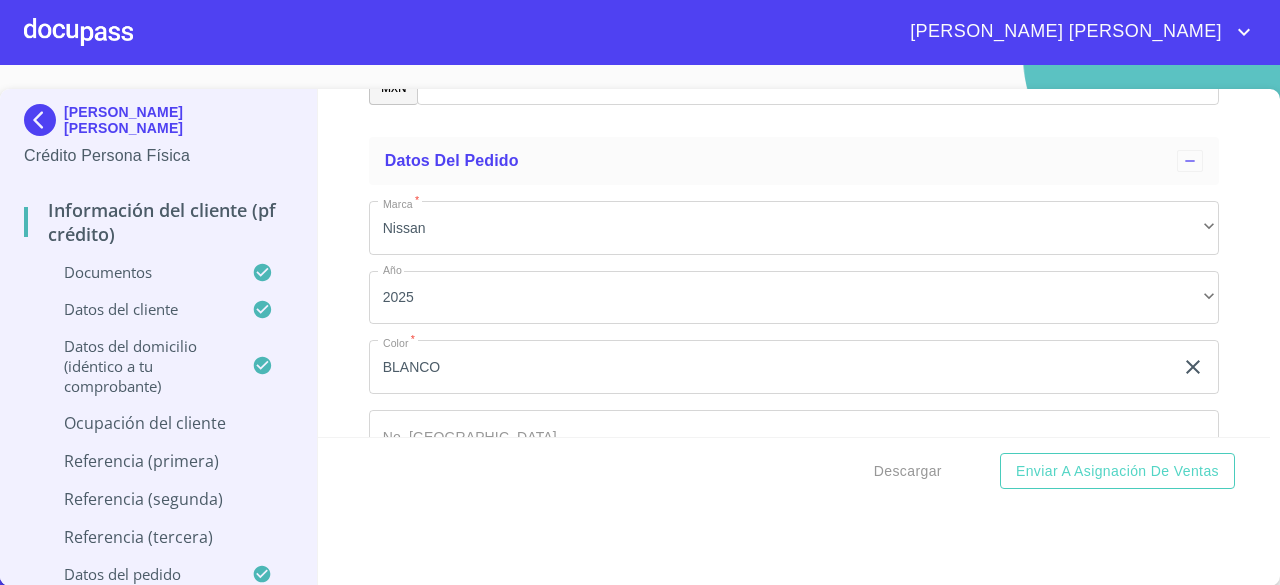 type on "30000" 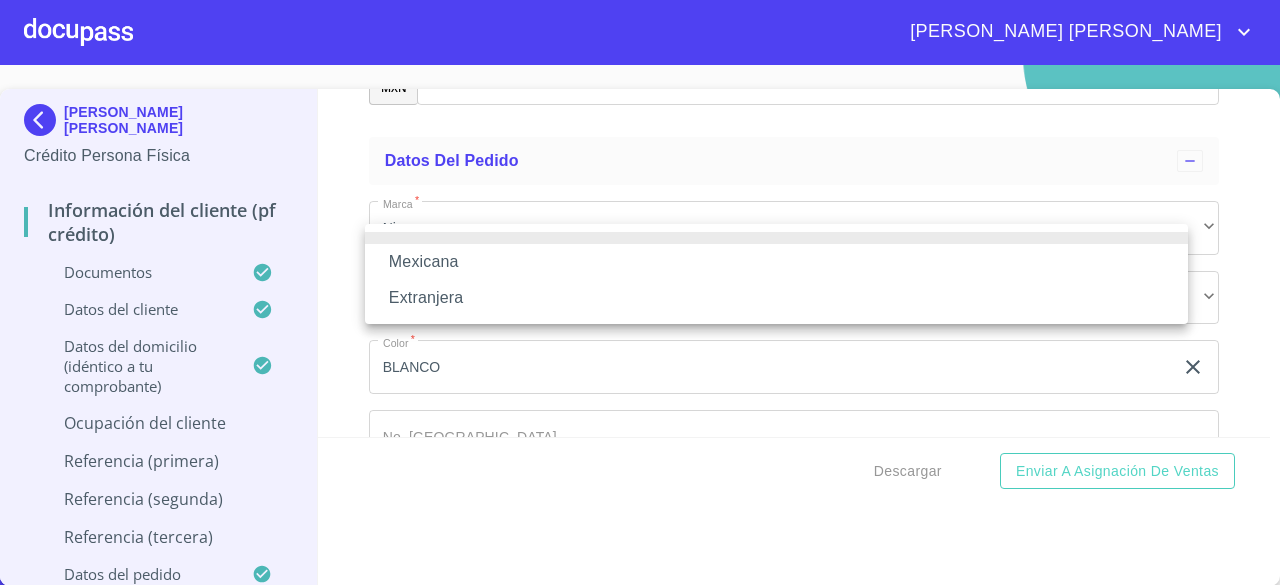 click on "Mexicana" at bounding box center (776, 262) 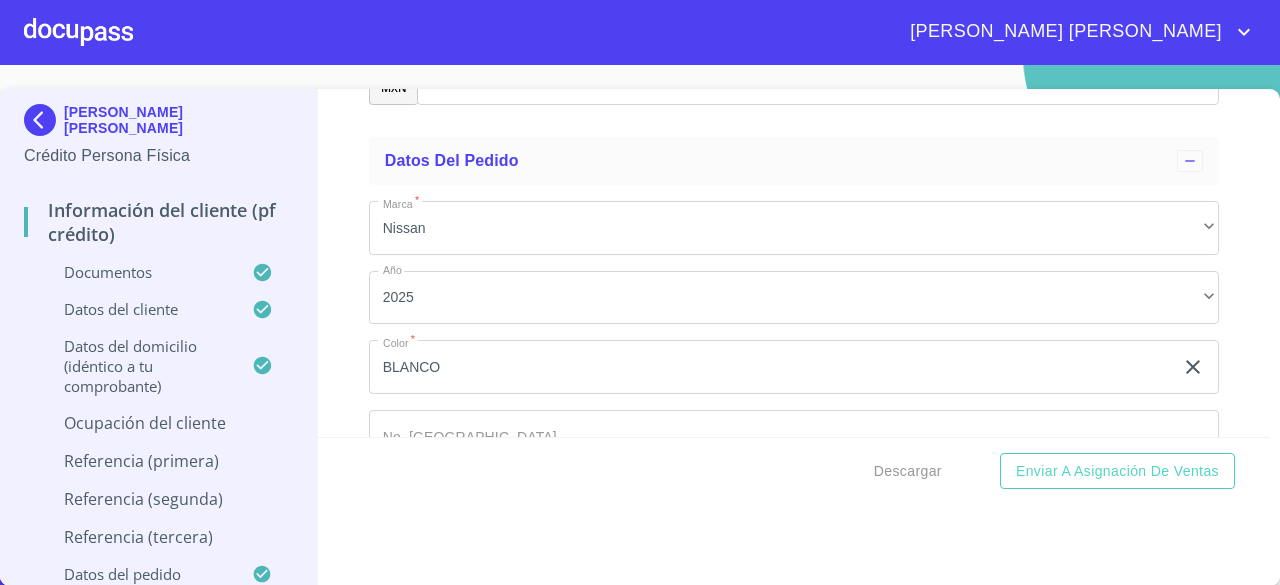 click on "​" at bounding box center (794, -2531) 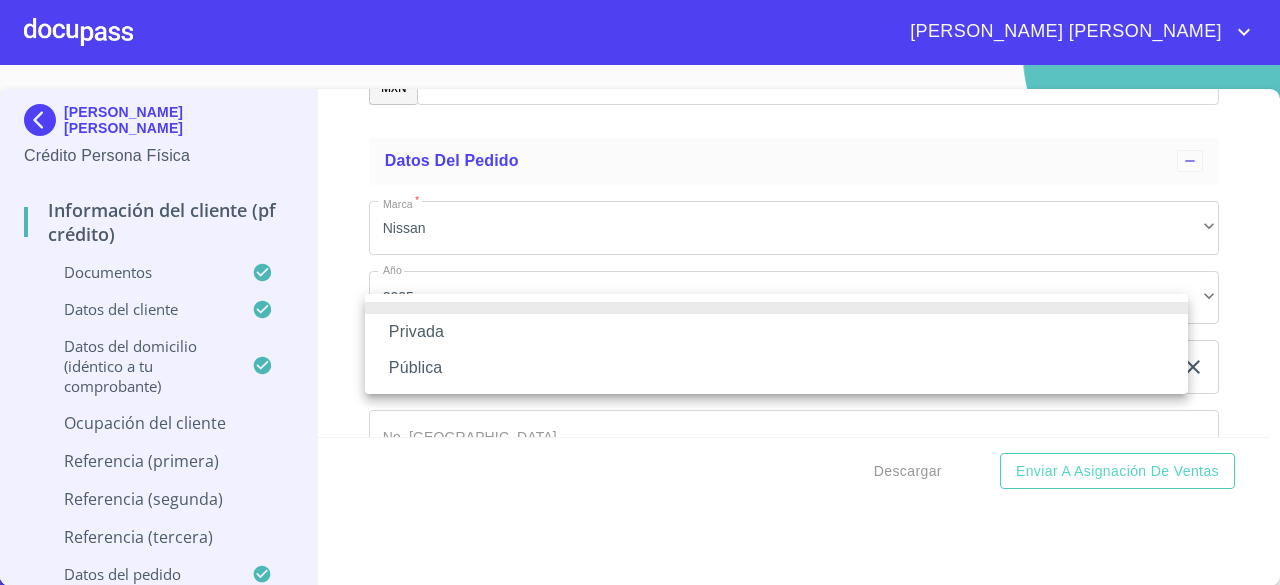 click on "Privada" at bounding box center (776, 332) 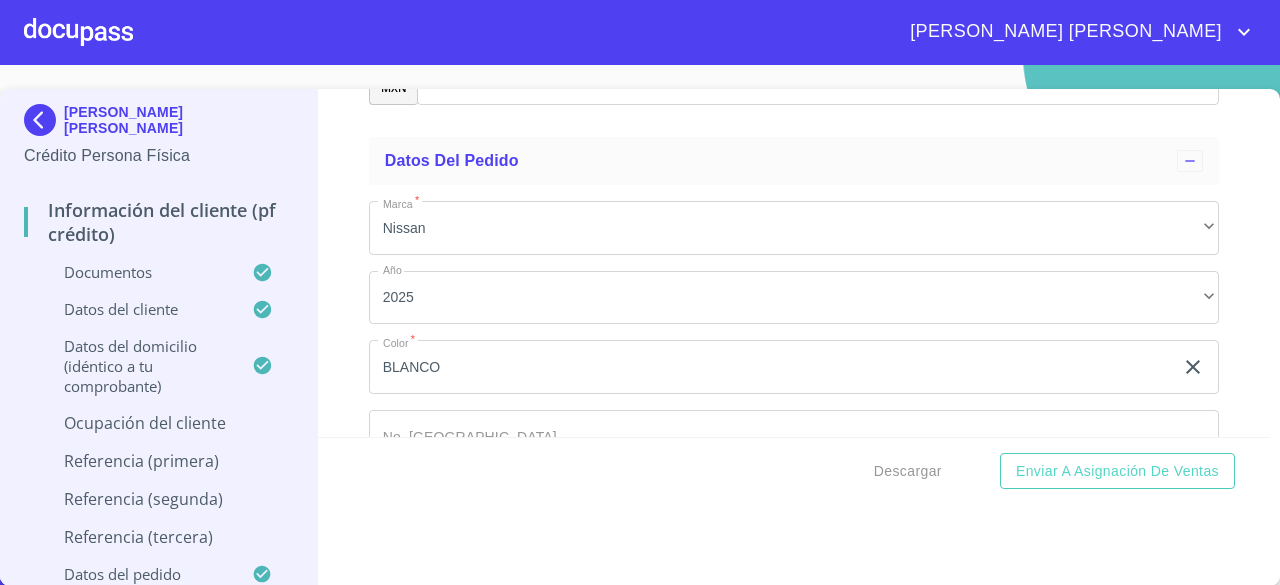 click on "Documento de identificación.   *" at bounding box center (771, -5069) 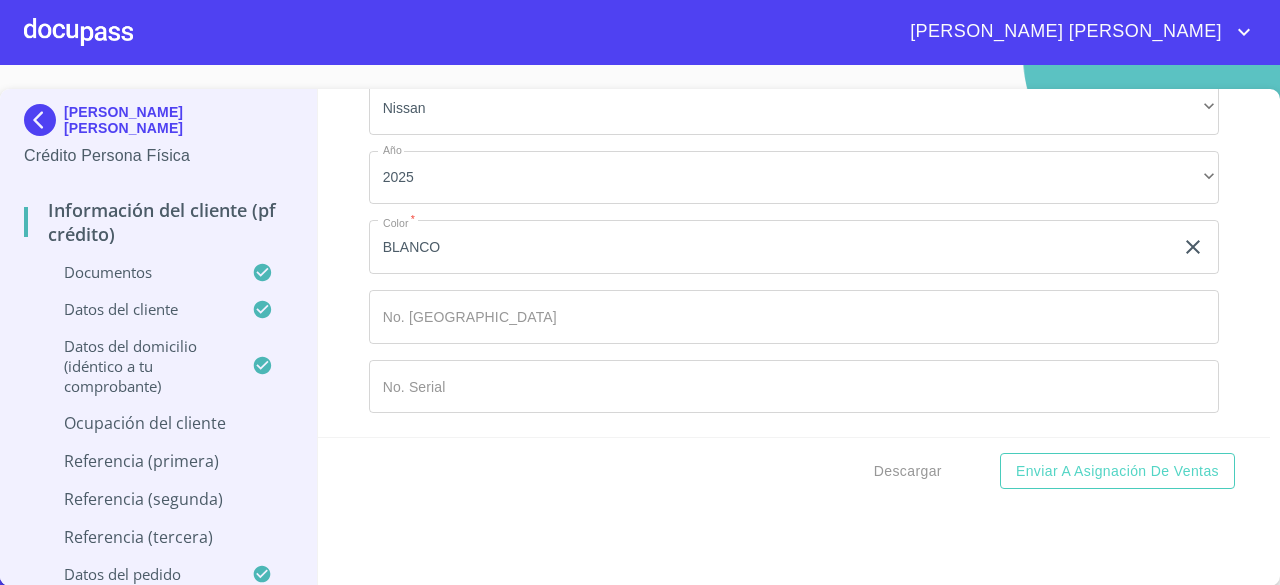 scroll, scrollTop: 9600, scrollLeft: 0, axis: vertical 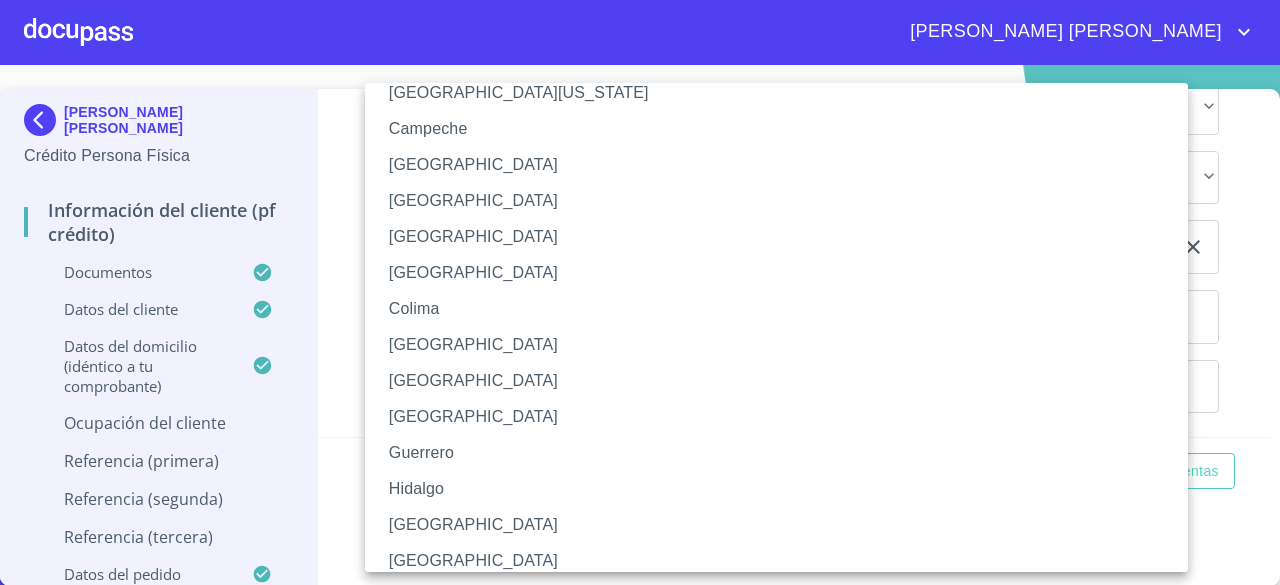 click on "[GEOGRAPHIC_DATA]" at bounding box center (784, 525) 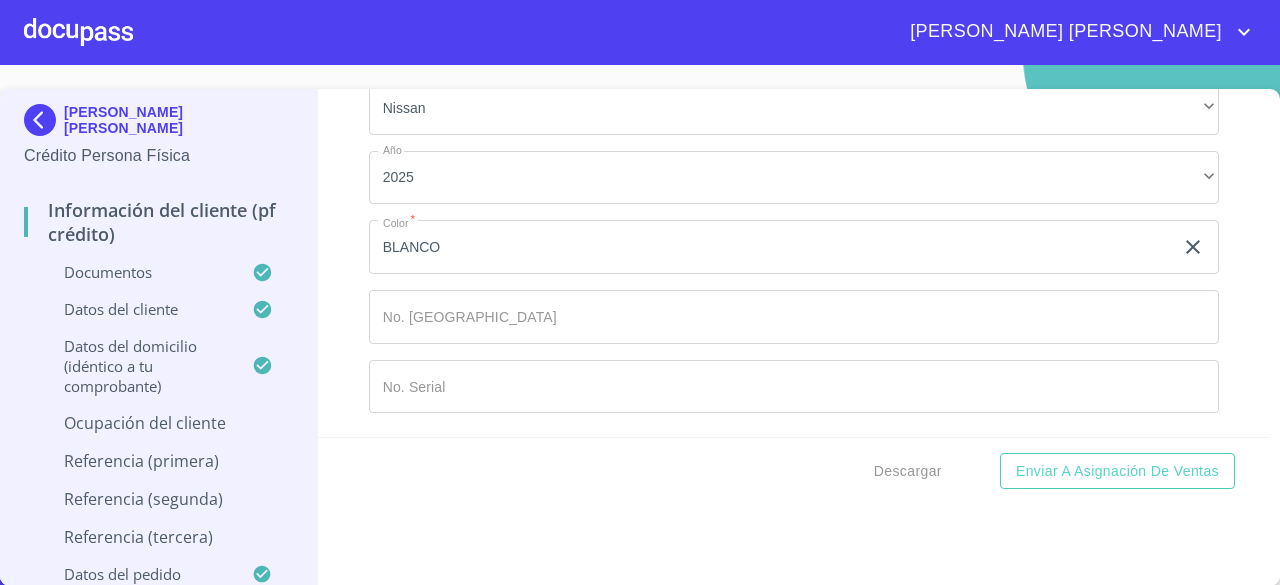 click on "Documento de identificación.   *" at bounding box center [771, -5189] 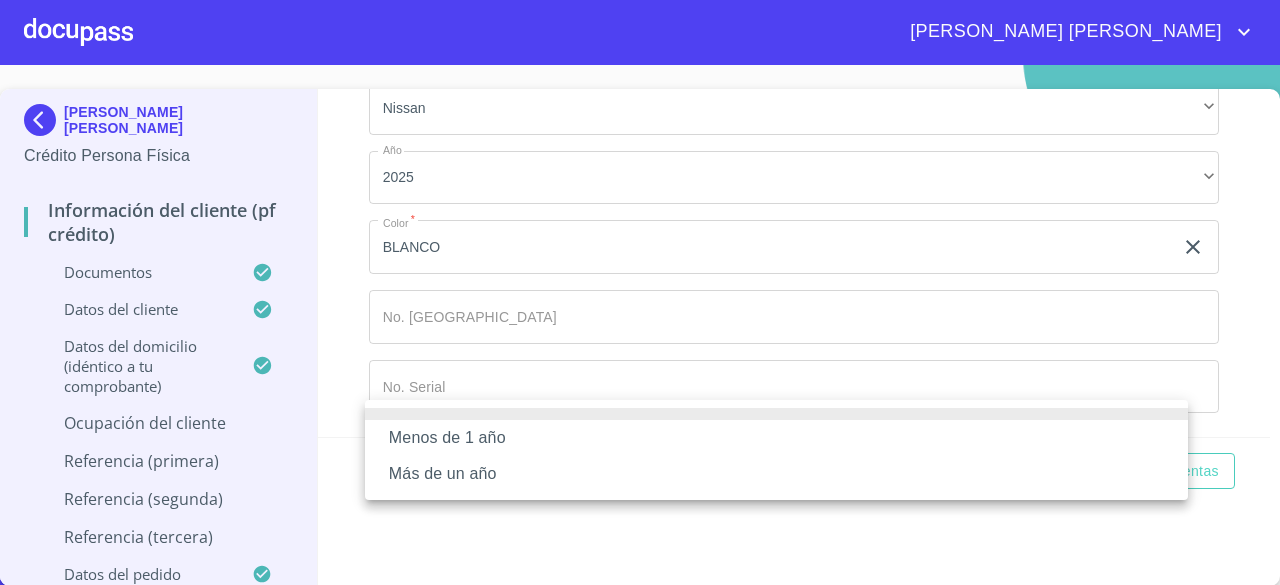 click on "Más de un año" at bounding box center [776, 474] 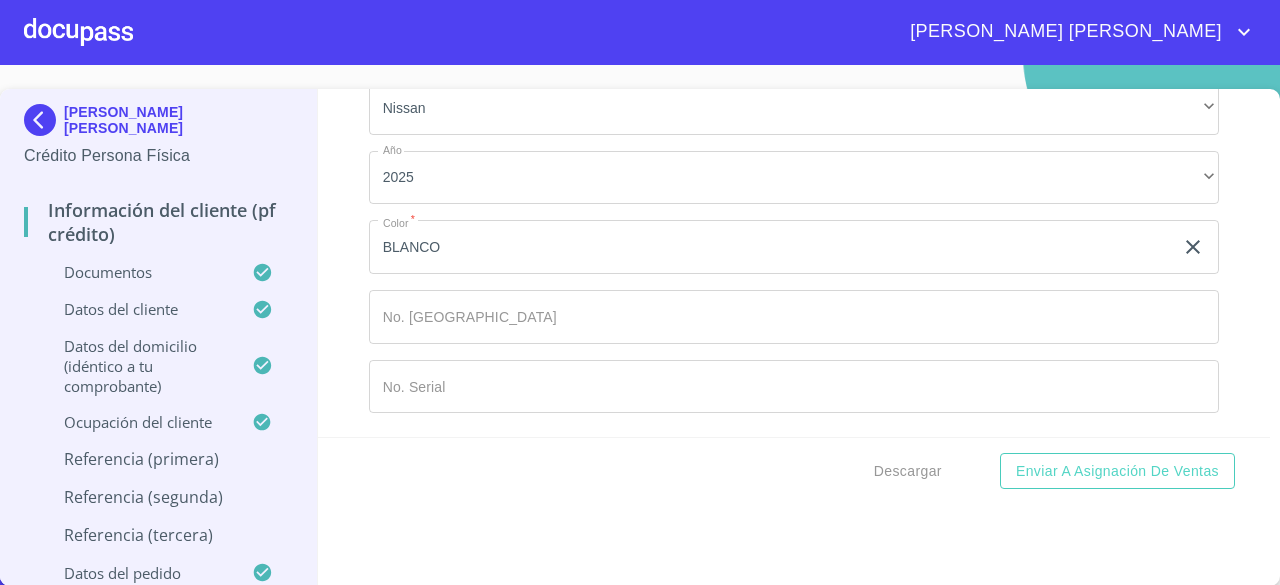 scroll, scrollTop: 10514, scrollLeft: 0, axis: vertical 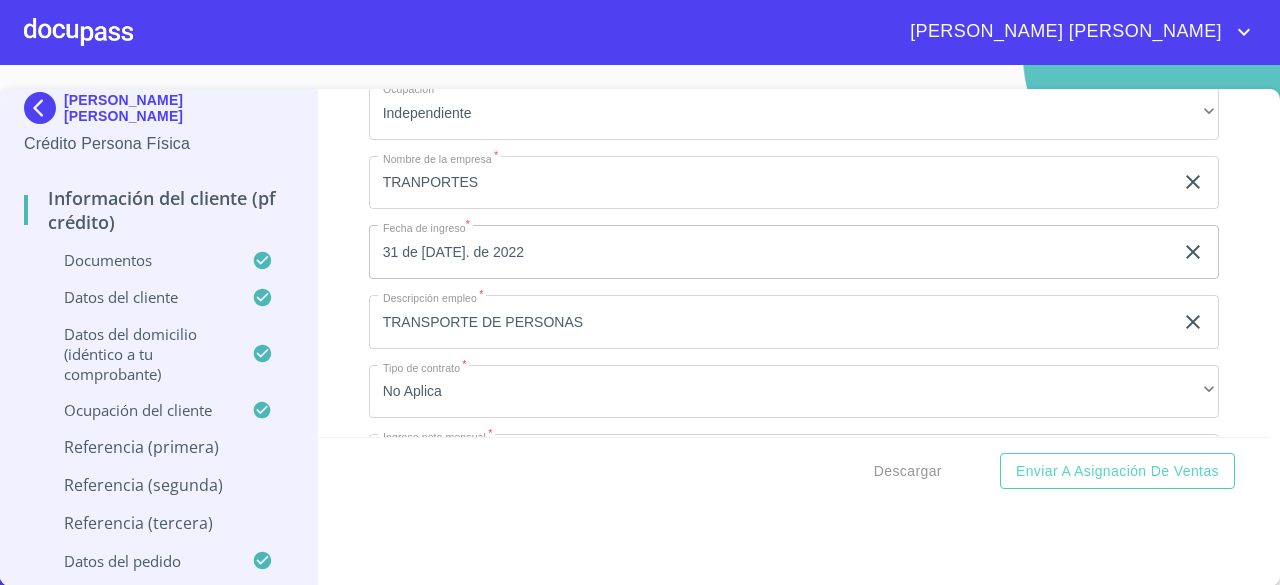 click on "Información del cliente (PF crédito)   Documentos Documento de identificación.   * INE ​ Identificación Oficial * Identificación Oficial Identificación Oficial Identificación Oficial Comprobante de Domicilio * Comprobante de Domicilio Comprobante de [PERSON_NAME] de ingresos   * Independiente/Dueño de negocio/Persona Moral ​ Comprobante de Ingresos mes 1 * Comprobante de Ingresos mes 1 Comprobante de Ingresos mes 1 Comprobante de Ingresos mes 2 * Comprobante de Ingresos mes 2 Comprobante de Ingresos mes 2 Comprobante de Ingresos mes 3 * Comprobante de Ingresos mes 3 Comprobante de Ingresos mes 3 CURP * CURP [PERSON_NAME] de situación fiscal [PERSON_NAME] de situación fiscal [PERSON_NAME] de situación fiscal Datos del cliente Apellido [PERSON_NAME]   * [PERSON_NAME] ​ Apellido Materno   * [PERSON_NAME] ​ Primer nombre   * [PERSON_NAME] ​ [PERSON_NAME] Nombre ANTONIO ​ Fecha de nacimiento * 23 de ene. de [DEMOGRAPHIC_DATA] ​ RFC   * OORJ960123NV6 ​ CURP   * OORJ960123HJCRMS04 ​ ID de Identificación 2075893608 ​ *" at bounding box center [794, 263] 